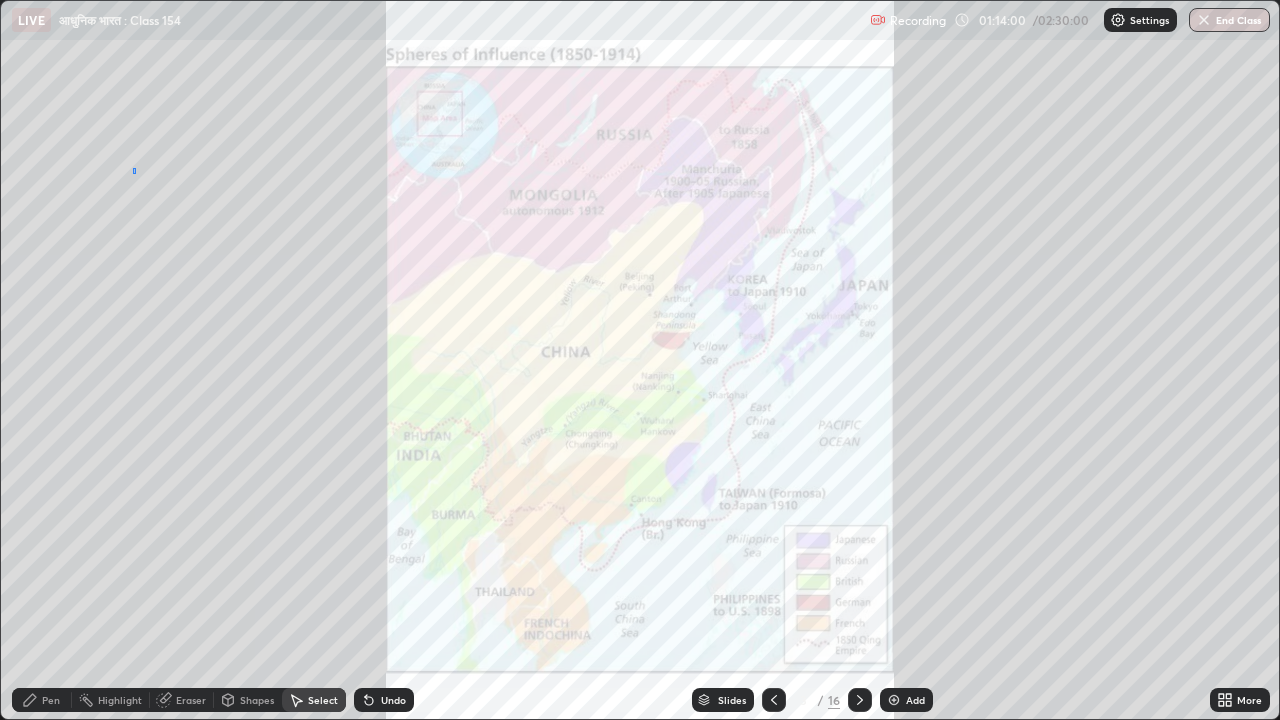 scroll, scrollTop: 0, scrollLeft: 0, axis: both 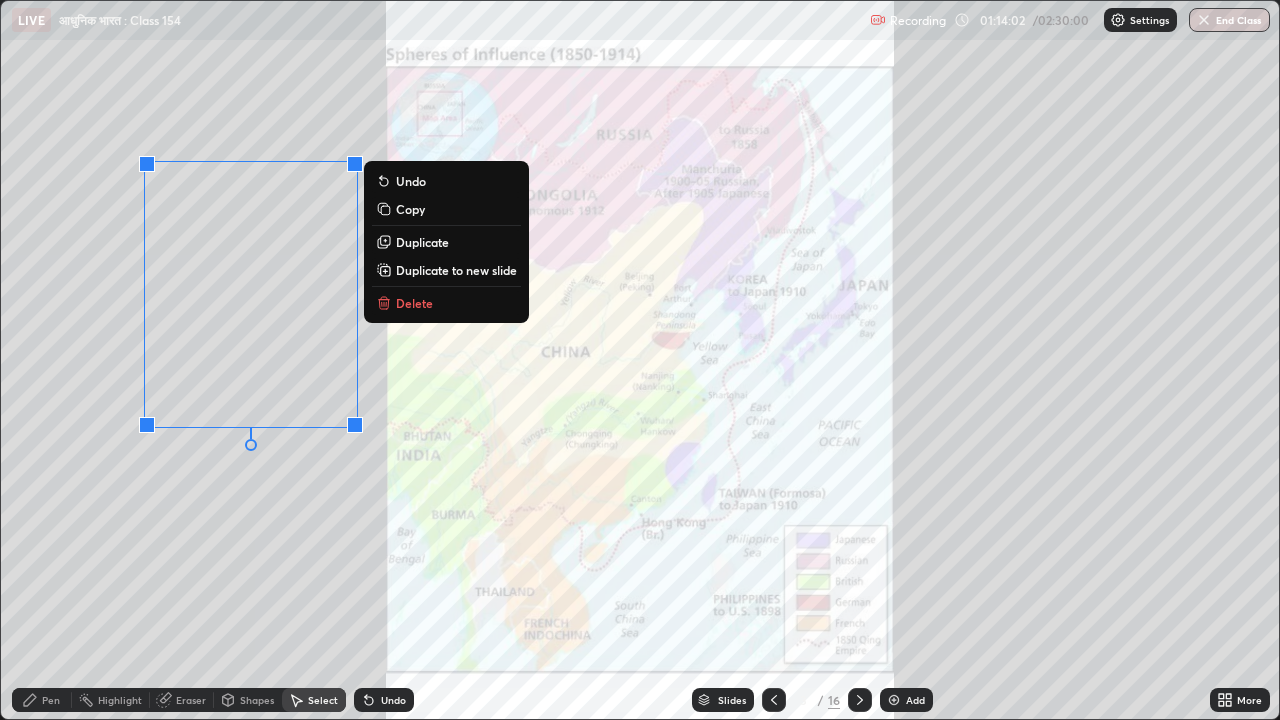 click on "Delete" at bounding box center (414, 303) 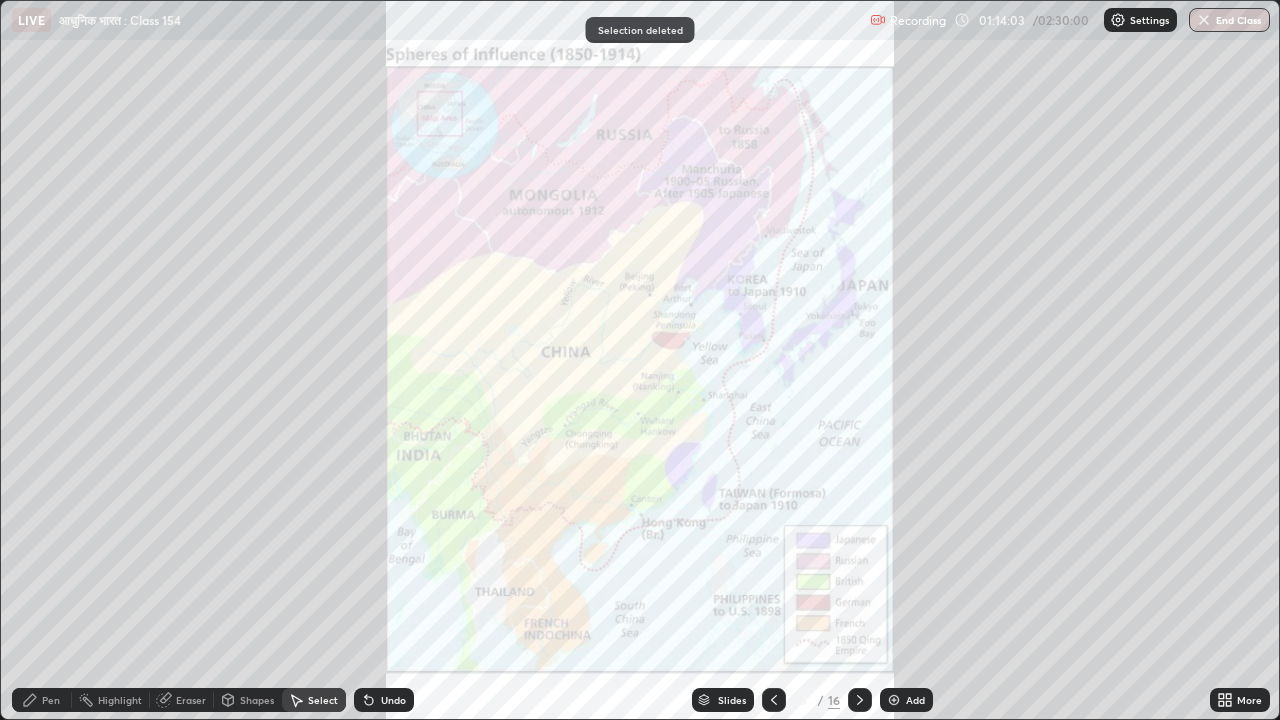 click on "Pen" at bounding box center [51, 700] 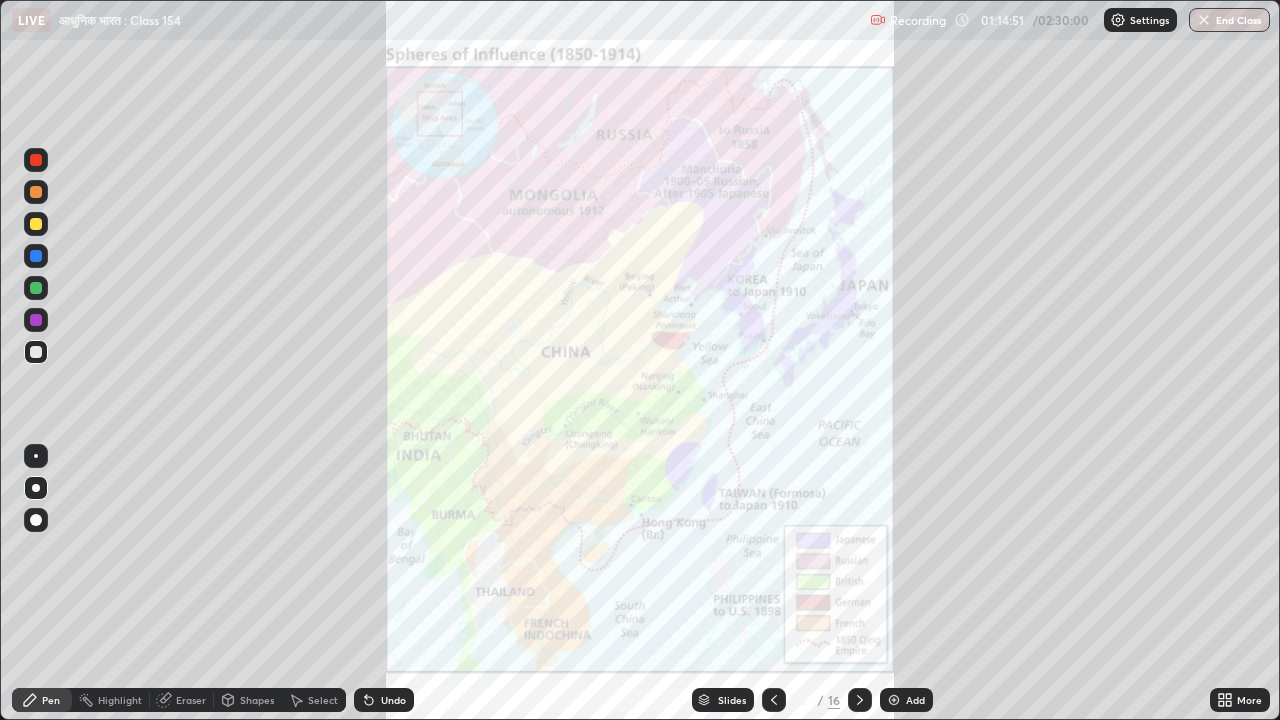click at bounding box center (36, 256) 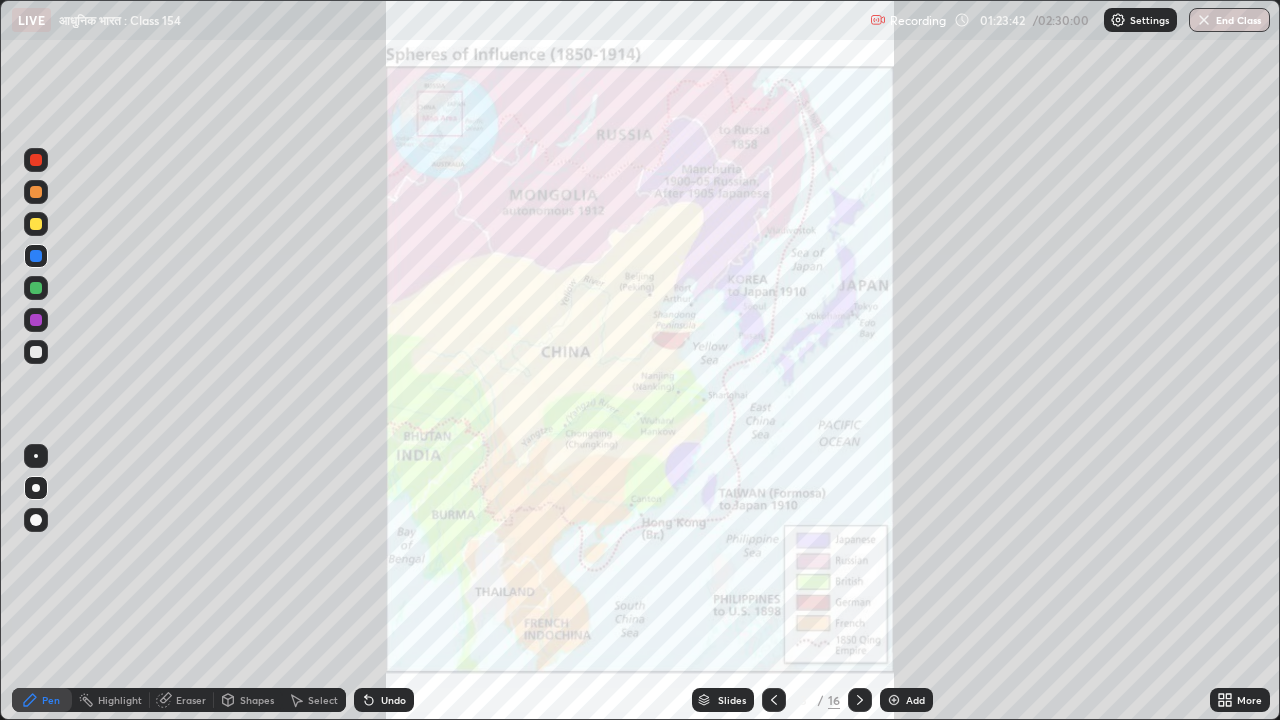 click on "Add" at bounding box center (915, 700) 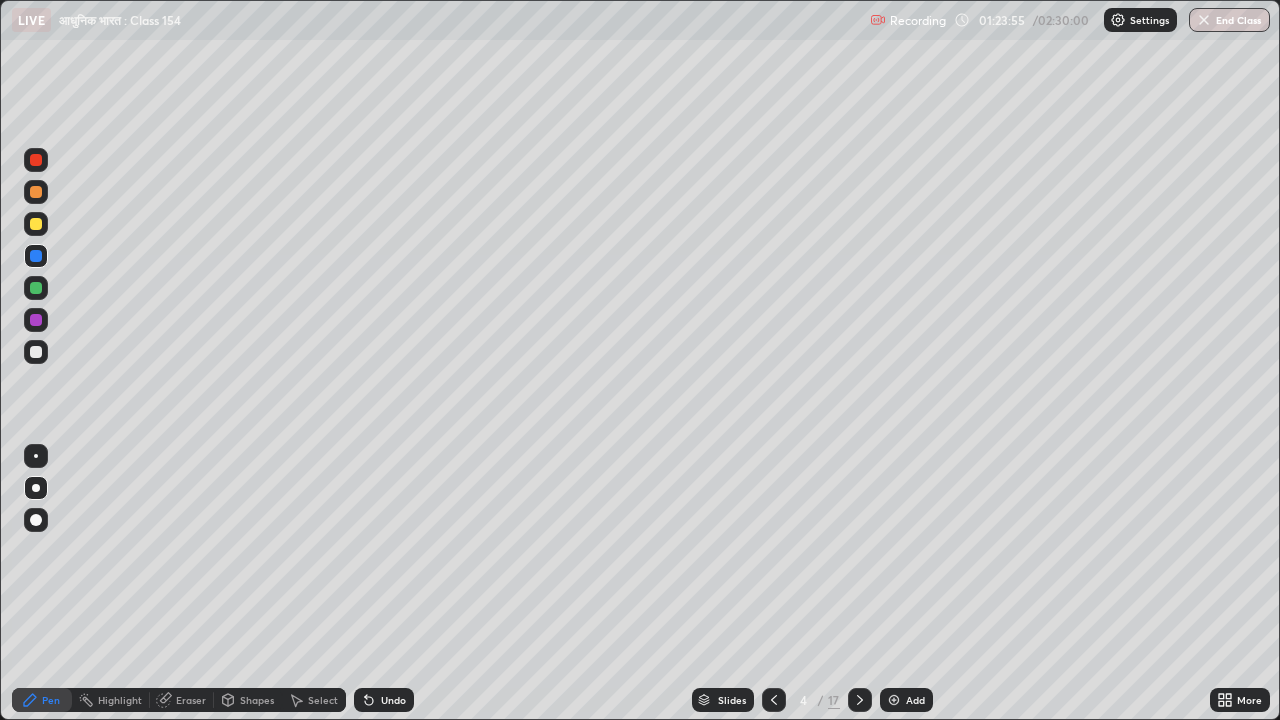 click at bounding box center [36, 352] 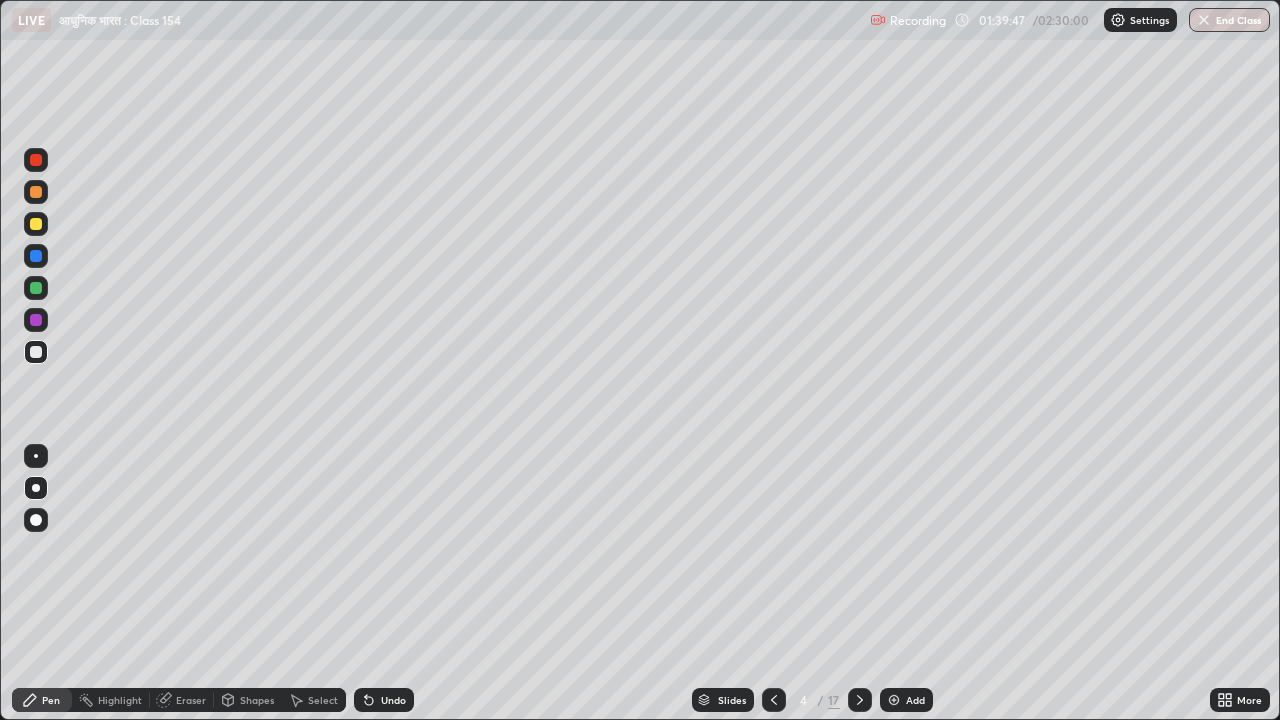 click 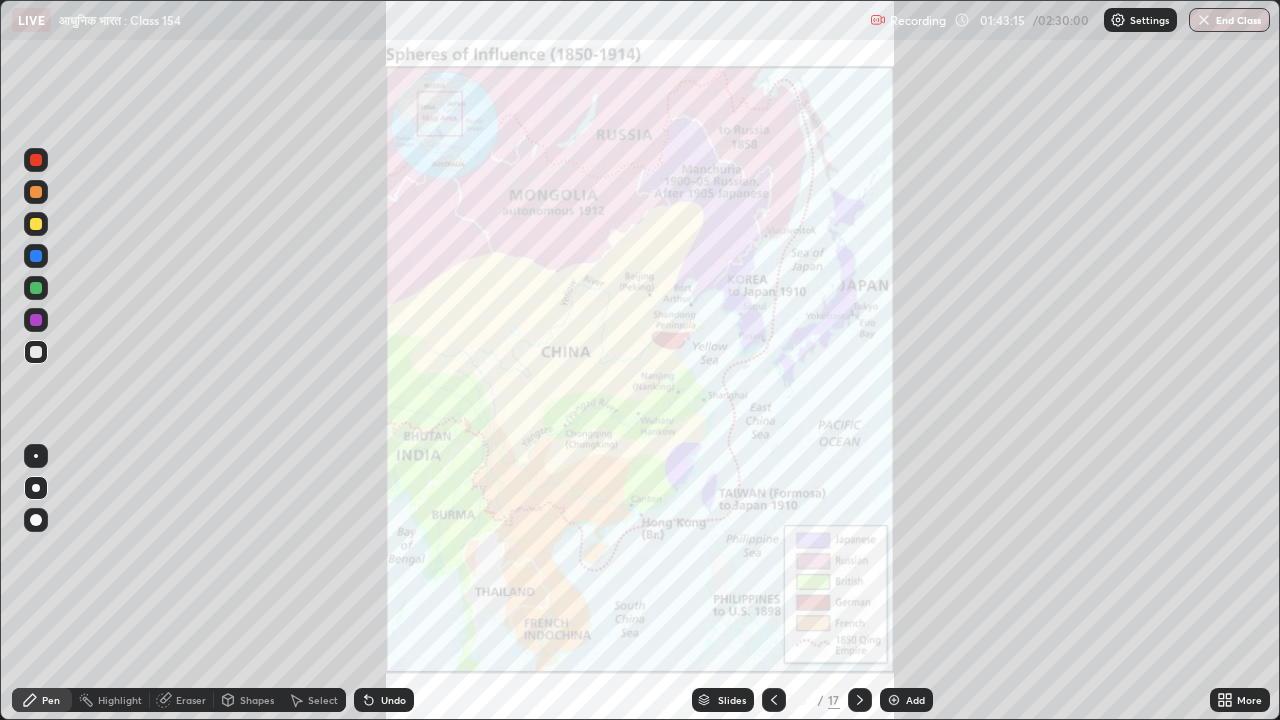 click 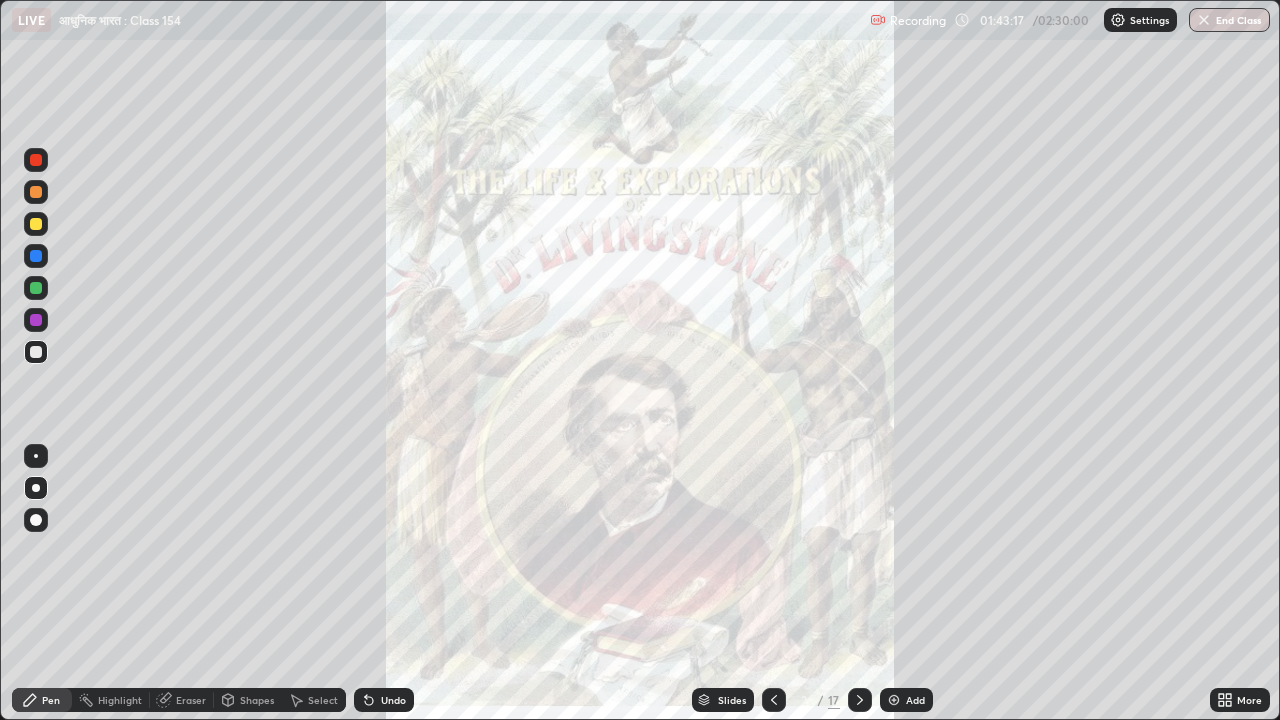 click 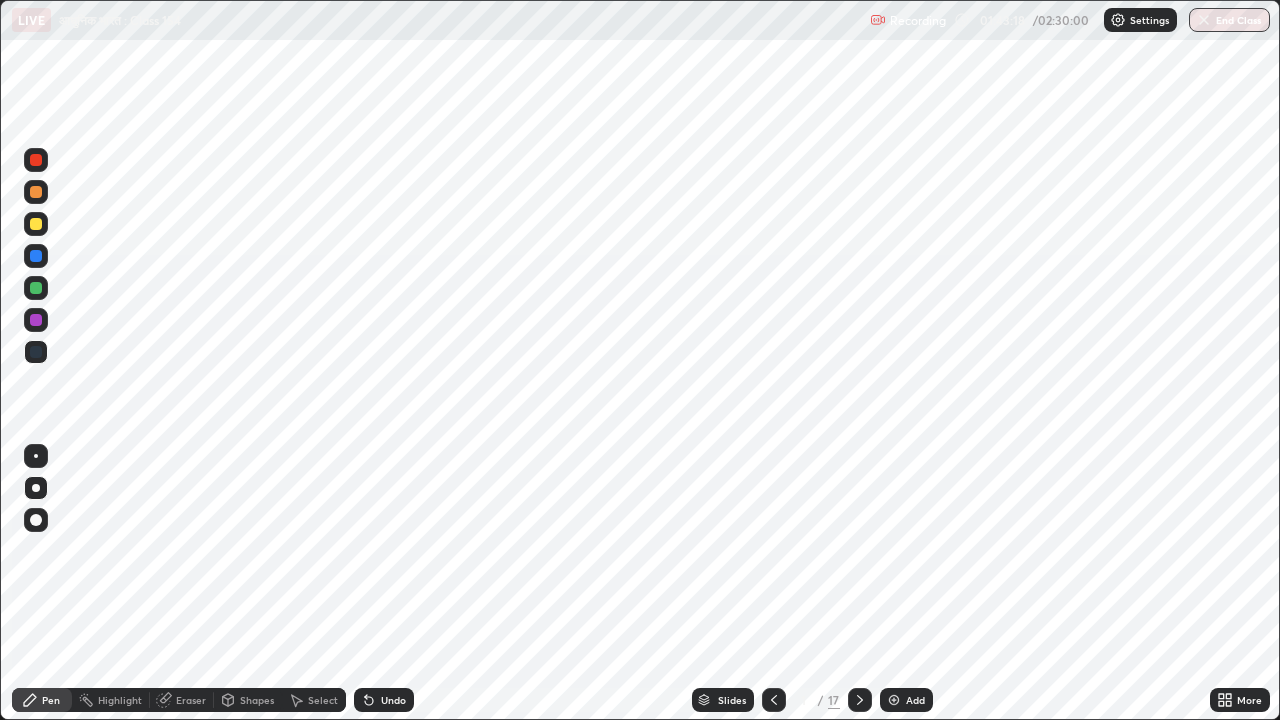 click 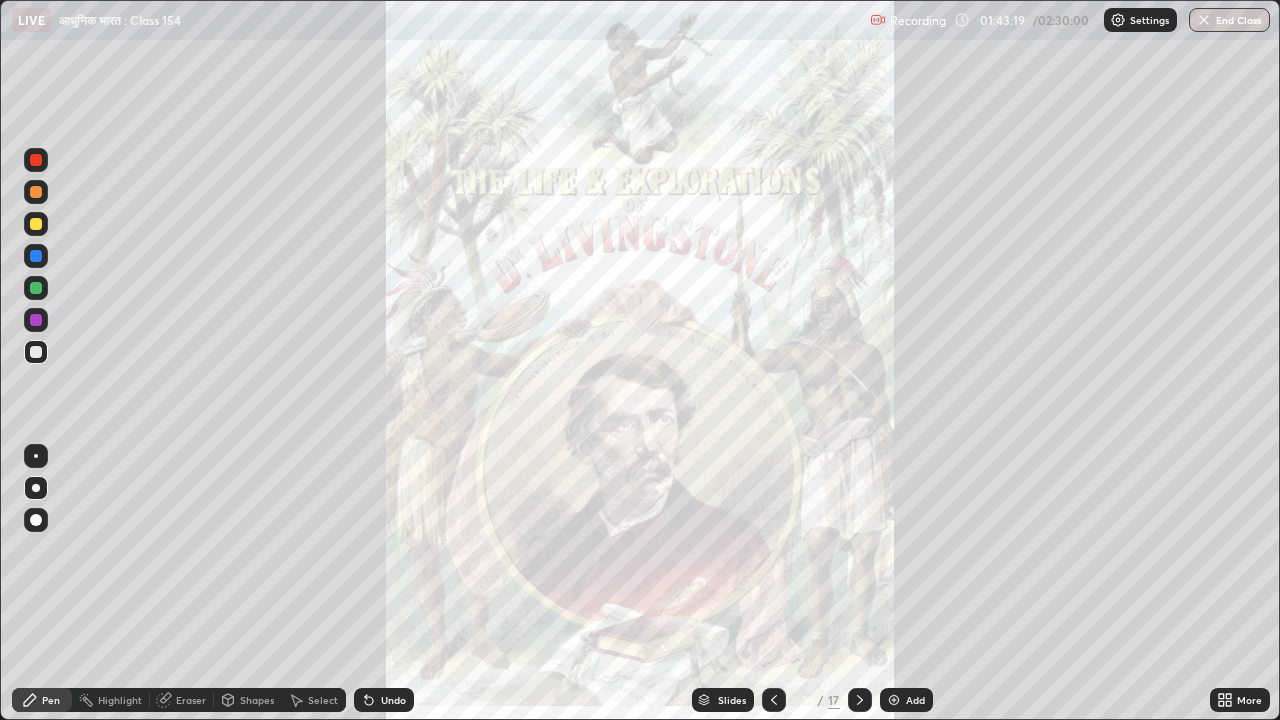click 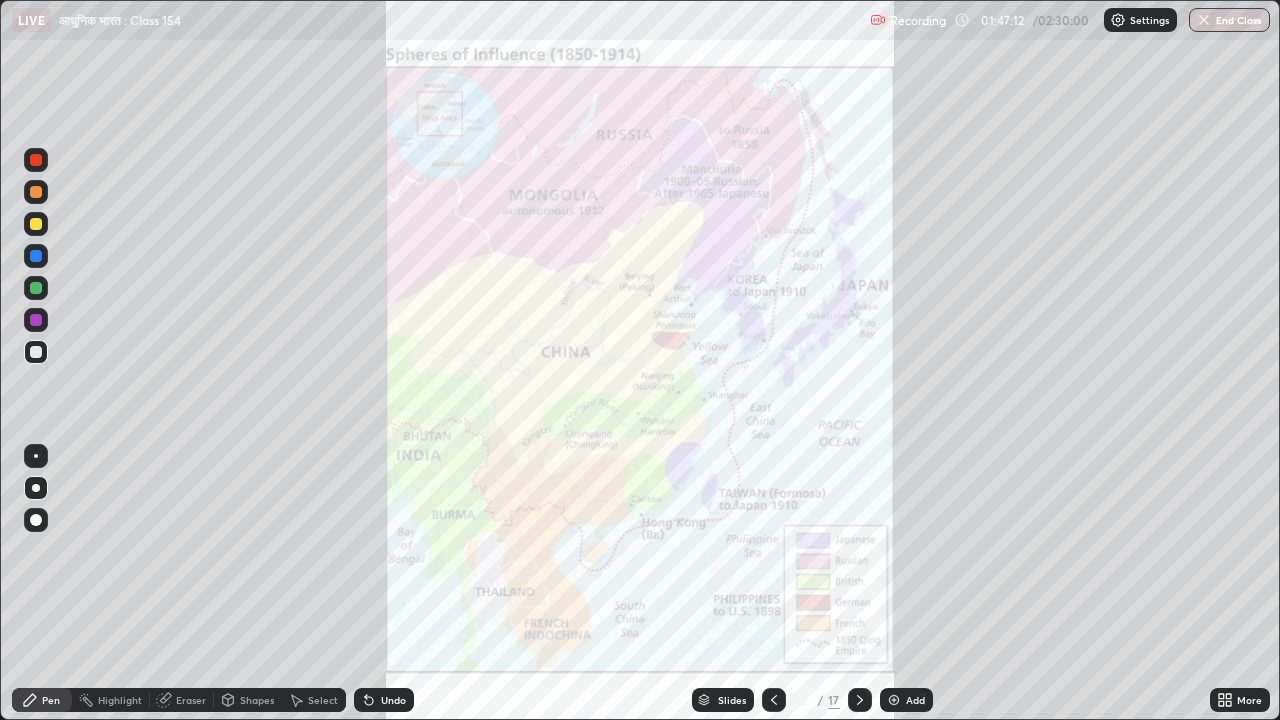 click at bounding box center (36, 288) 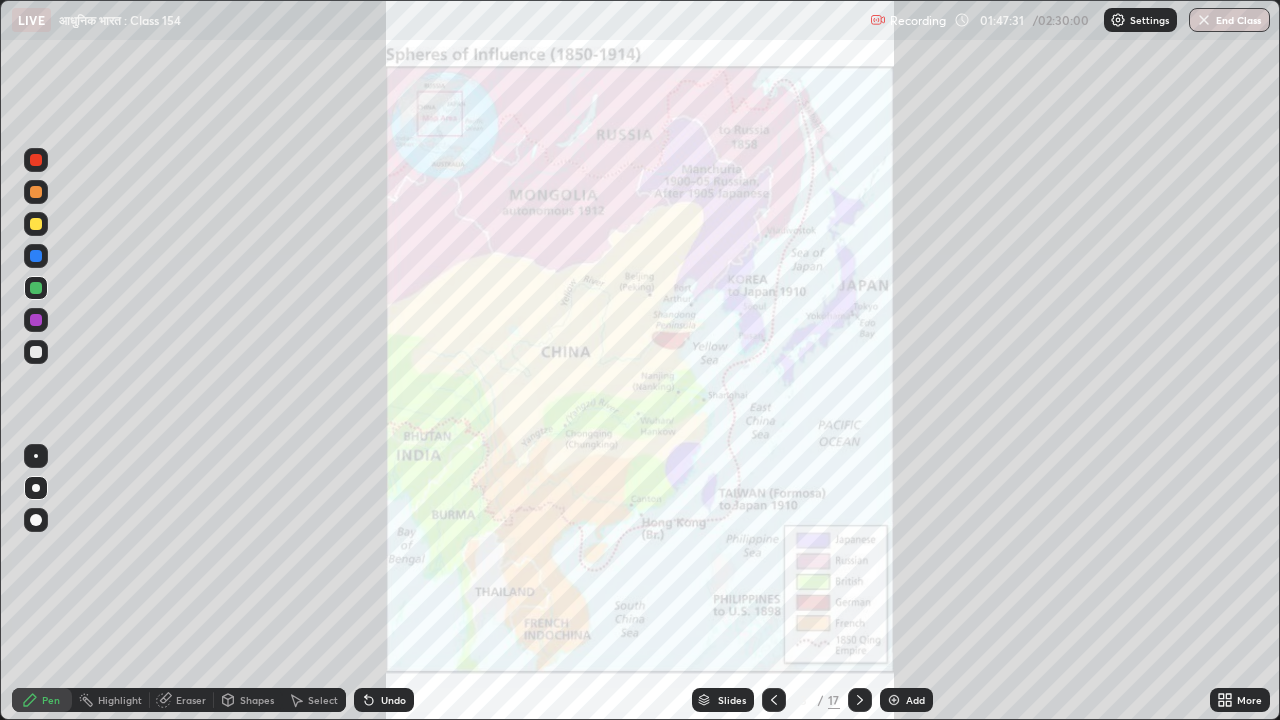 click on "Add" at bounding box center (915, 700) 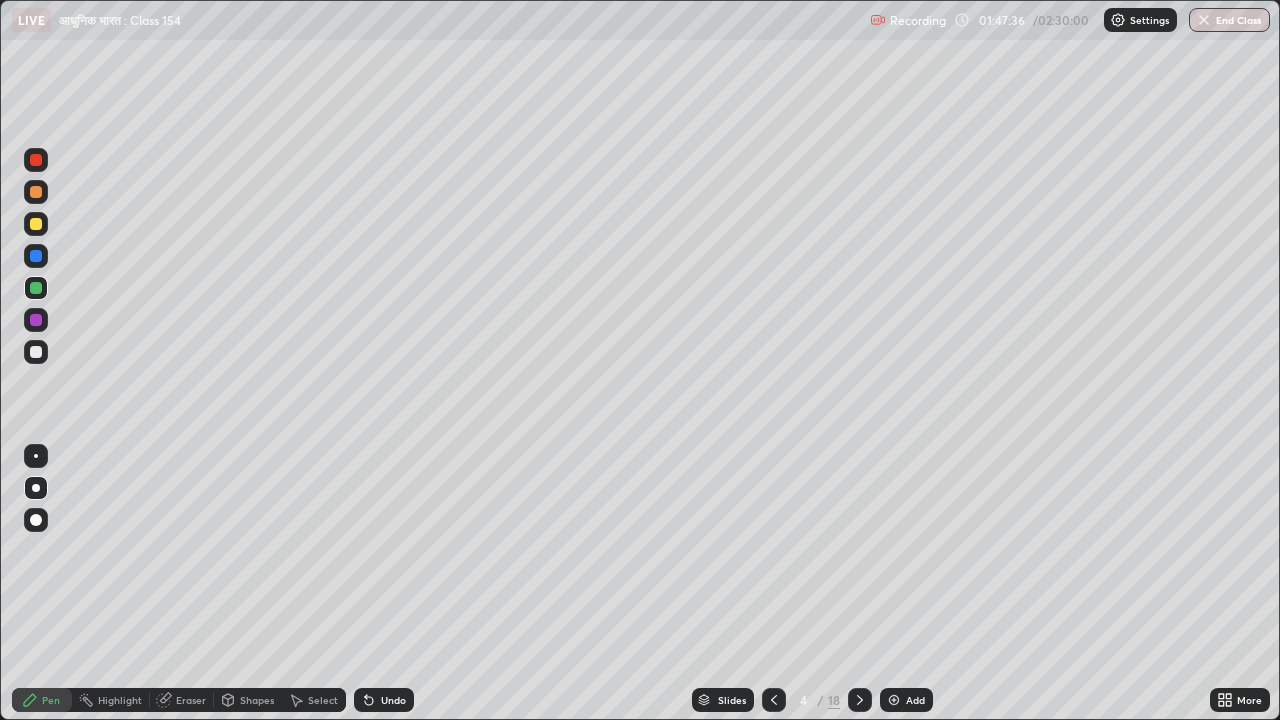 click at bounding box center [36, 352] 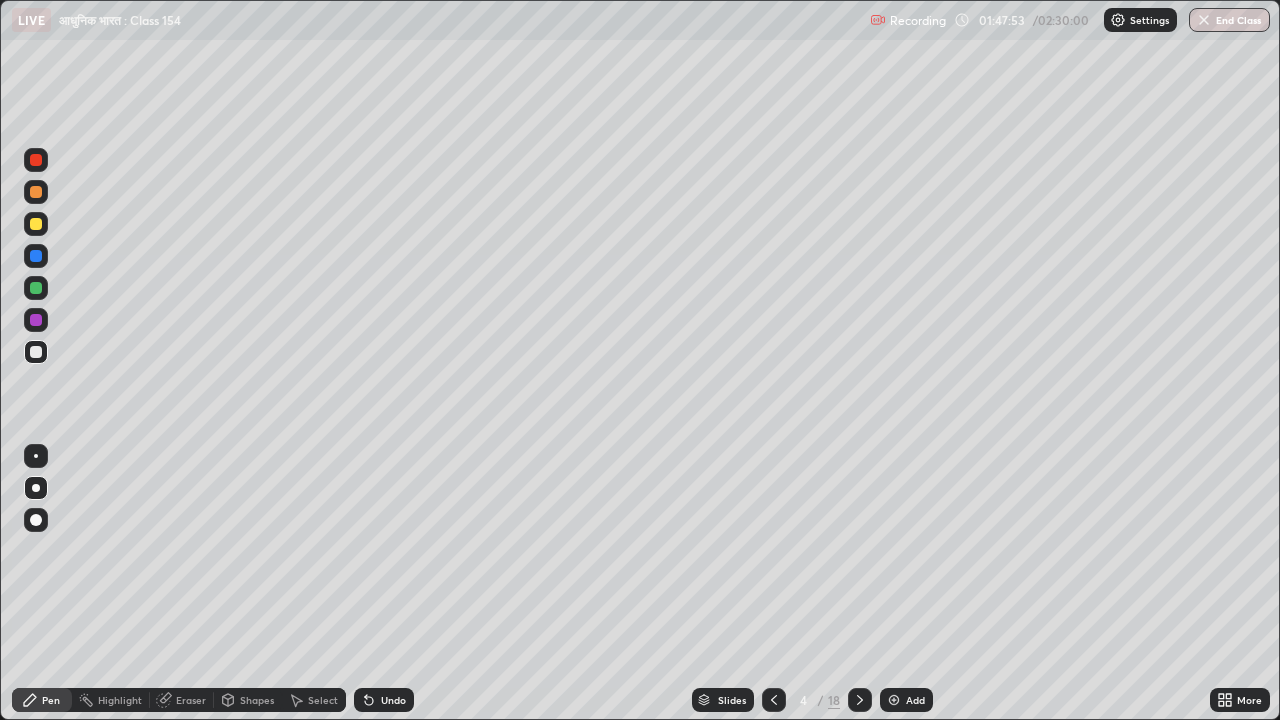click on "Shapes" at bounding box center [257, 700] 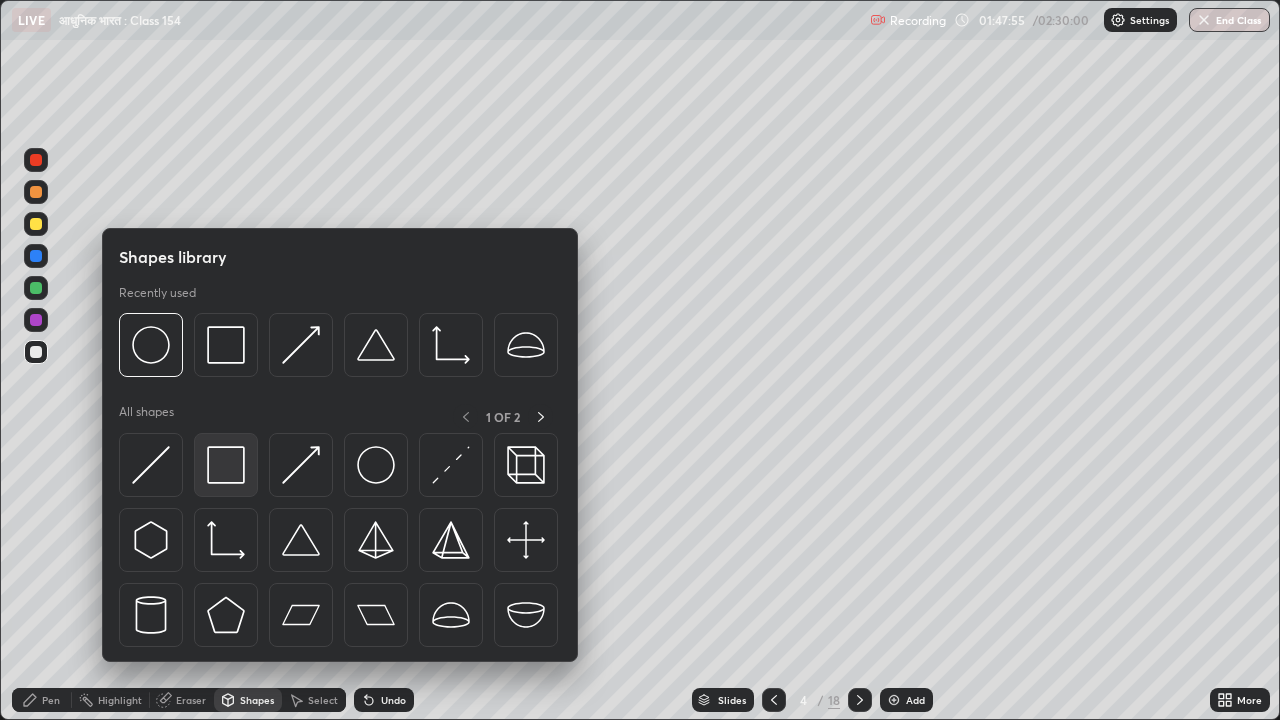 click at bounding box center [226, 465] 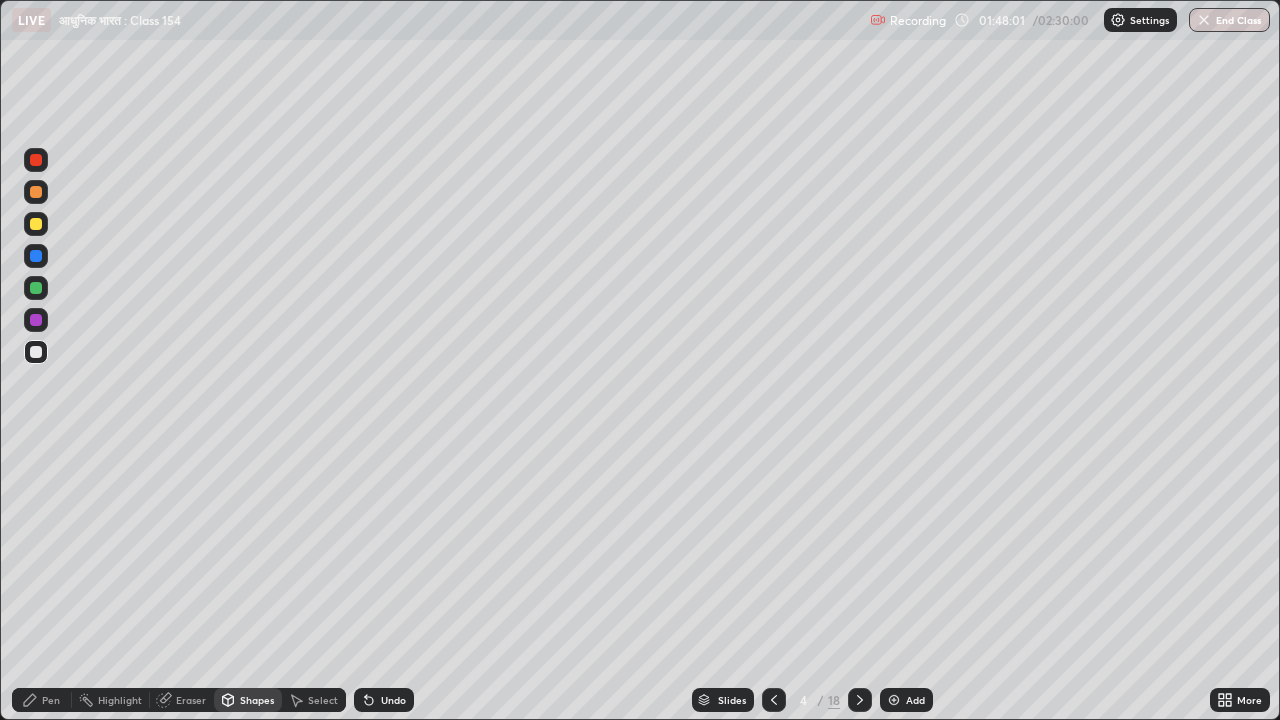 click on "Pen" at bounding box center [51, 700] 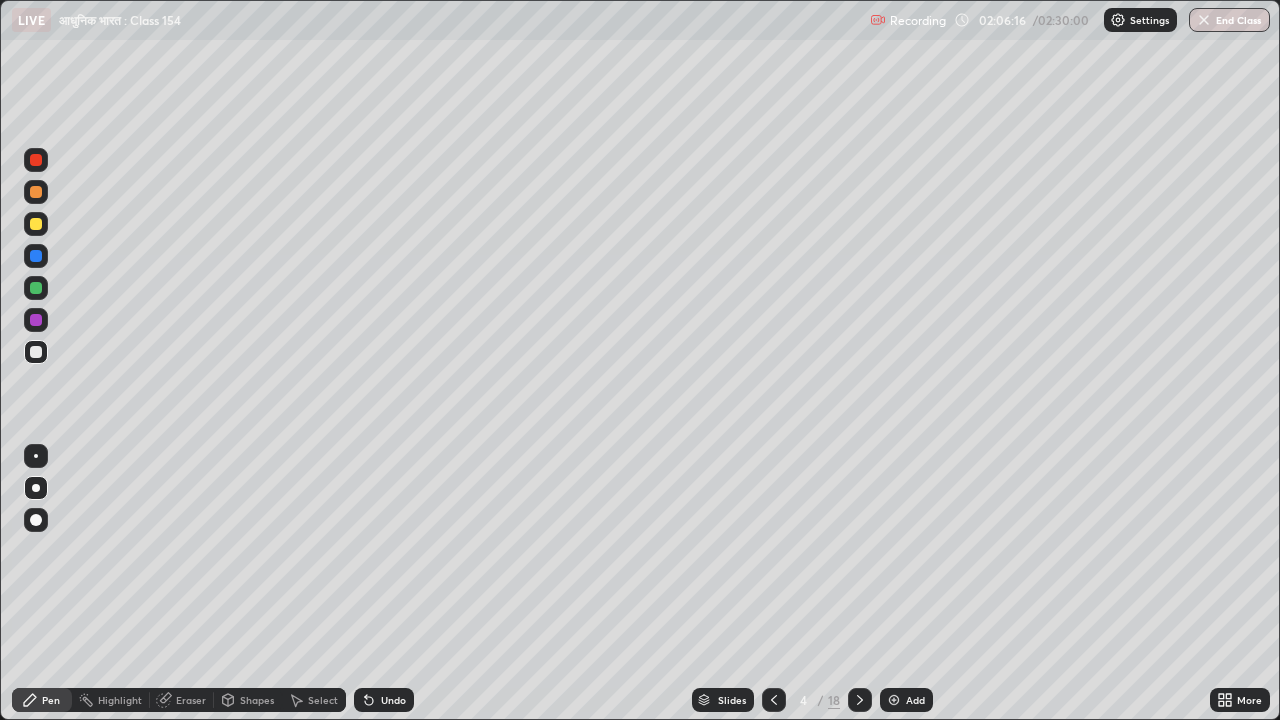 click on "Add" at bounding box center (906, 700) 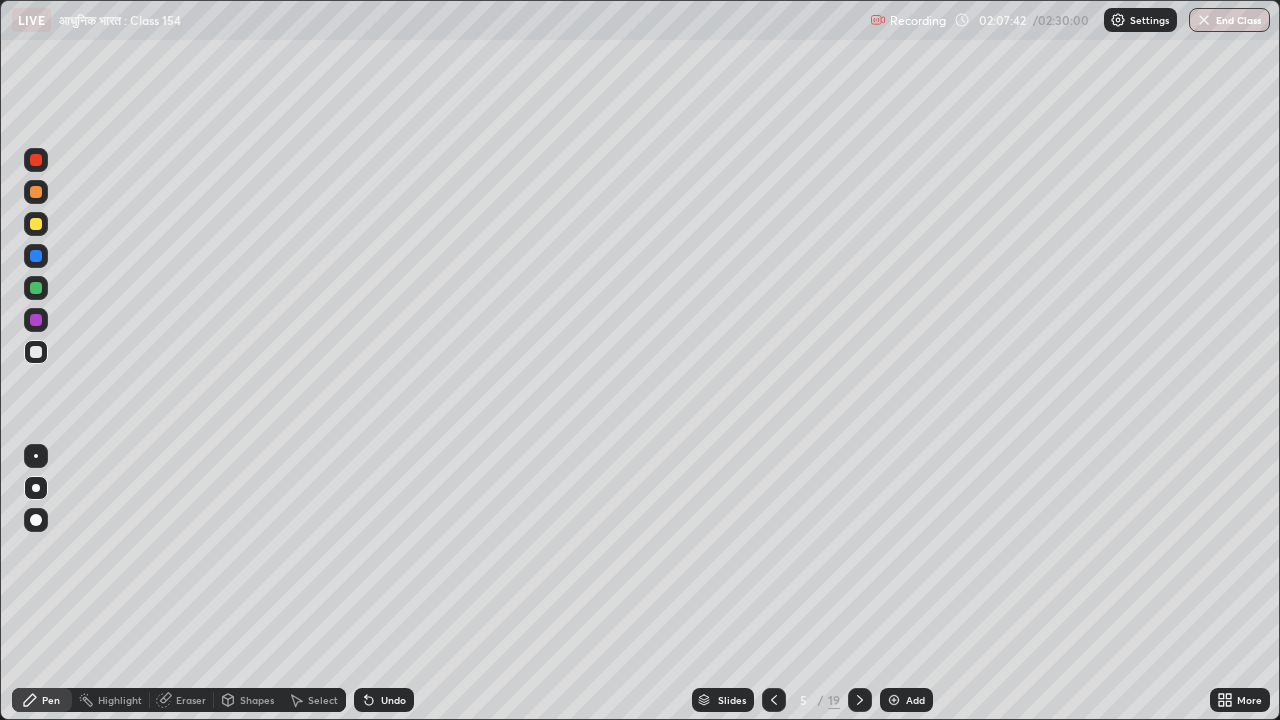 click on "Eraser" at bounding box center [191, 700] 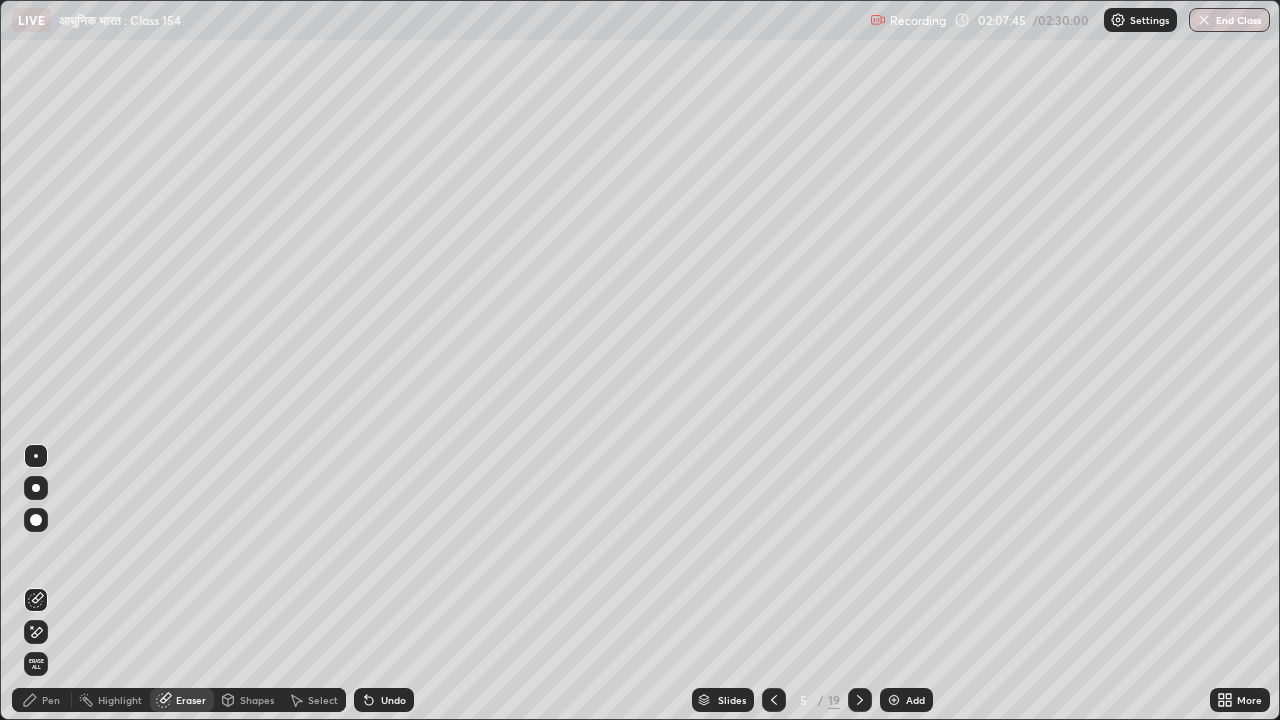 click on "Pen" at bounding box center [51, 700] 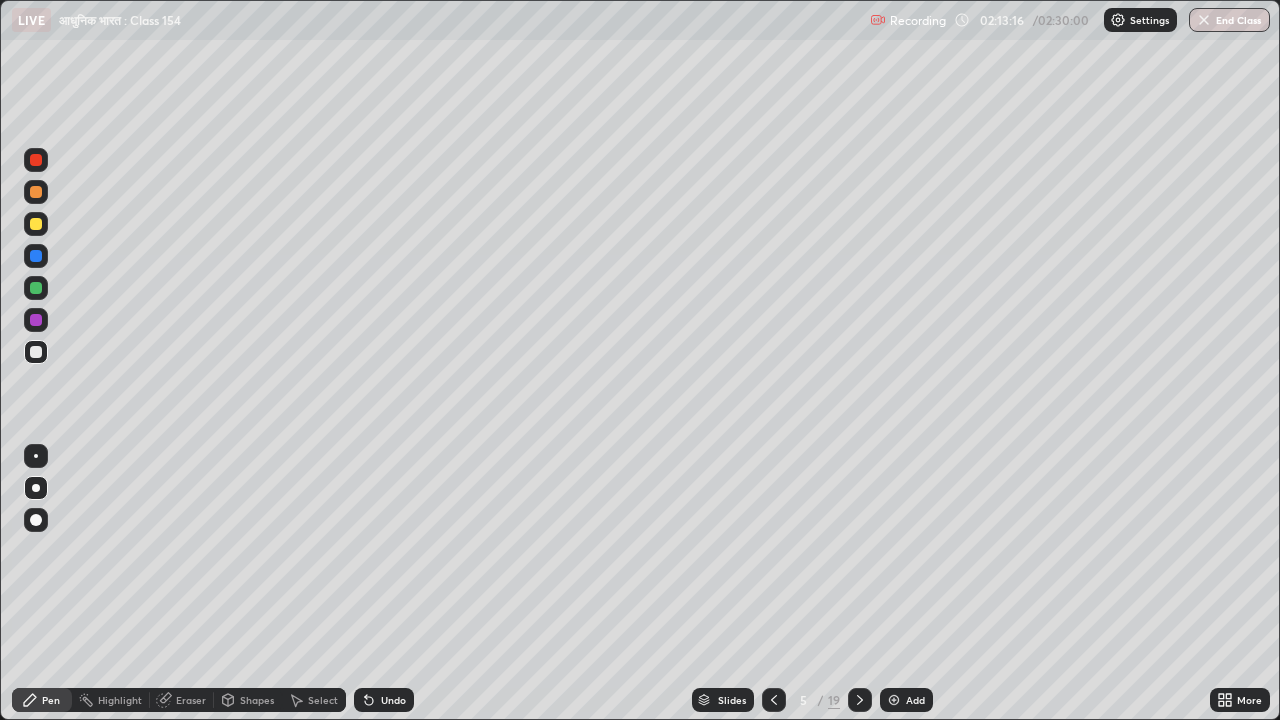click at bounding box center (36, 224) 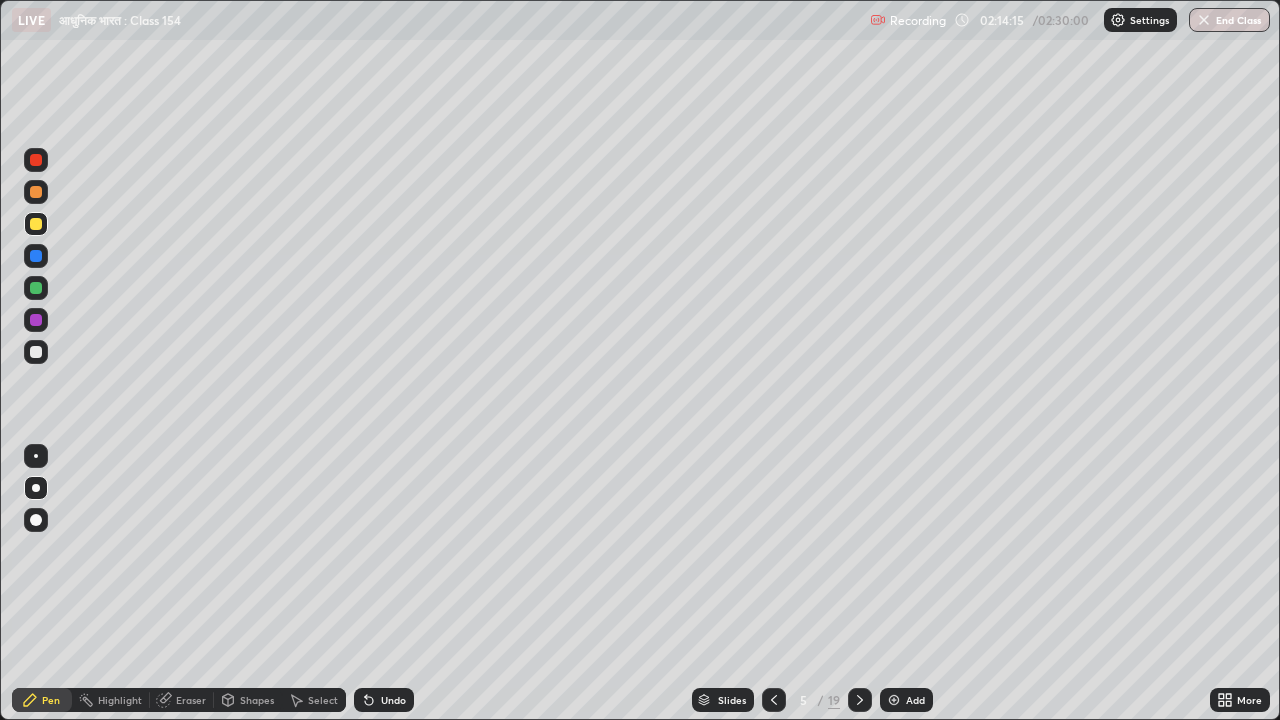 click 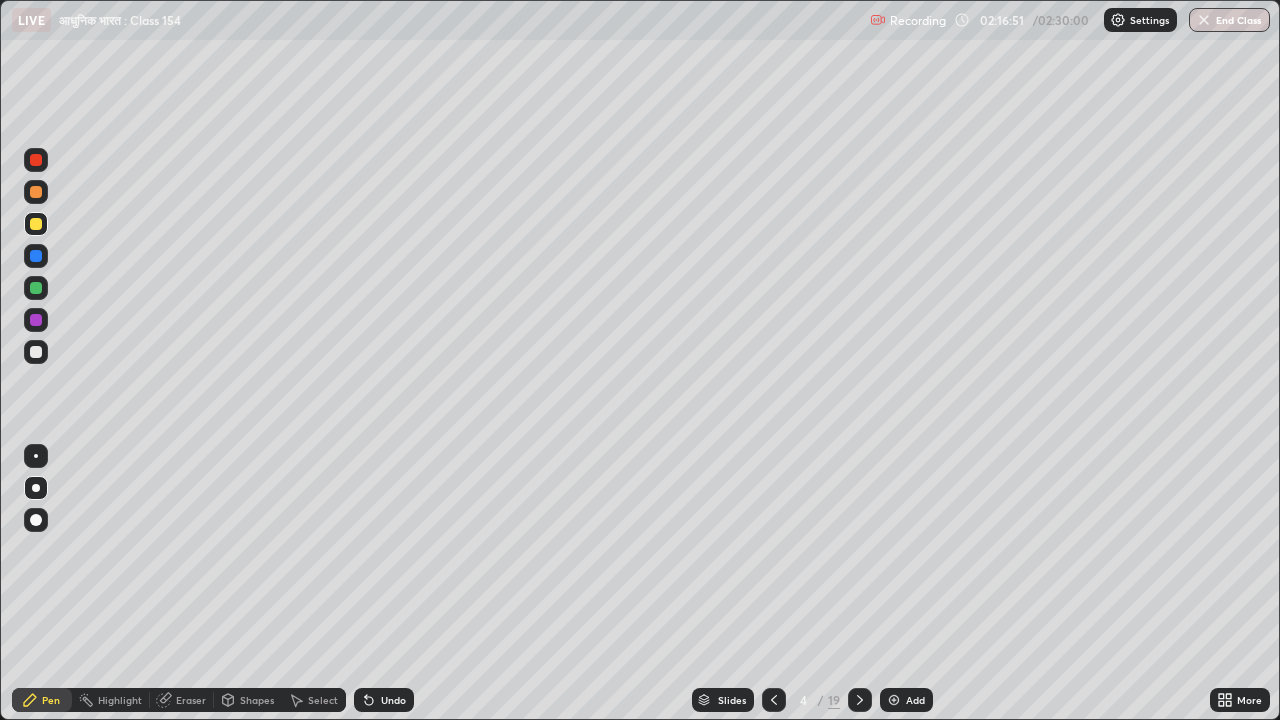 click 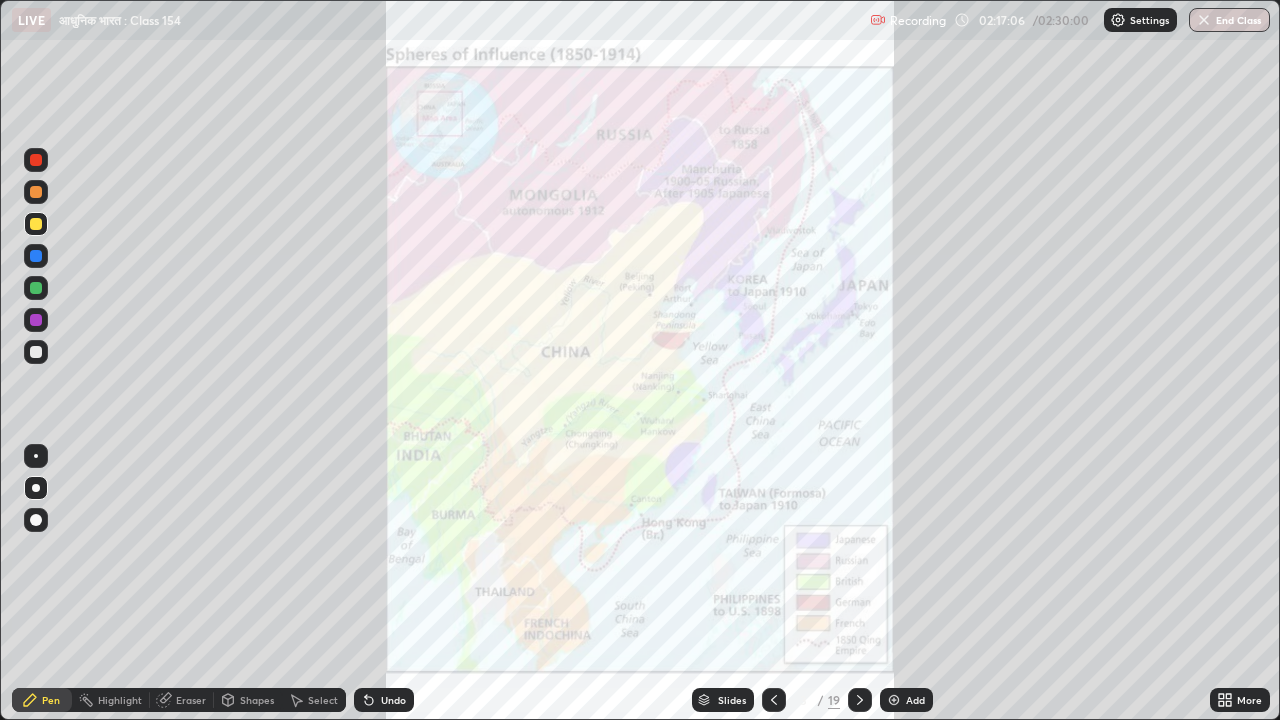 click at bounding box center [36, 320] 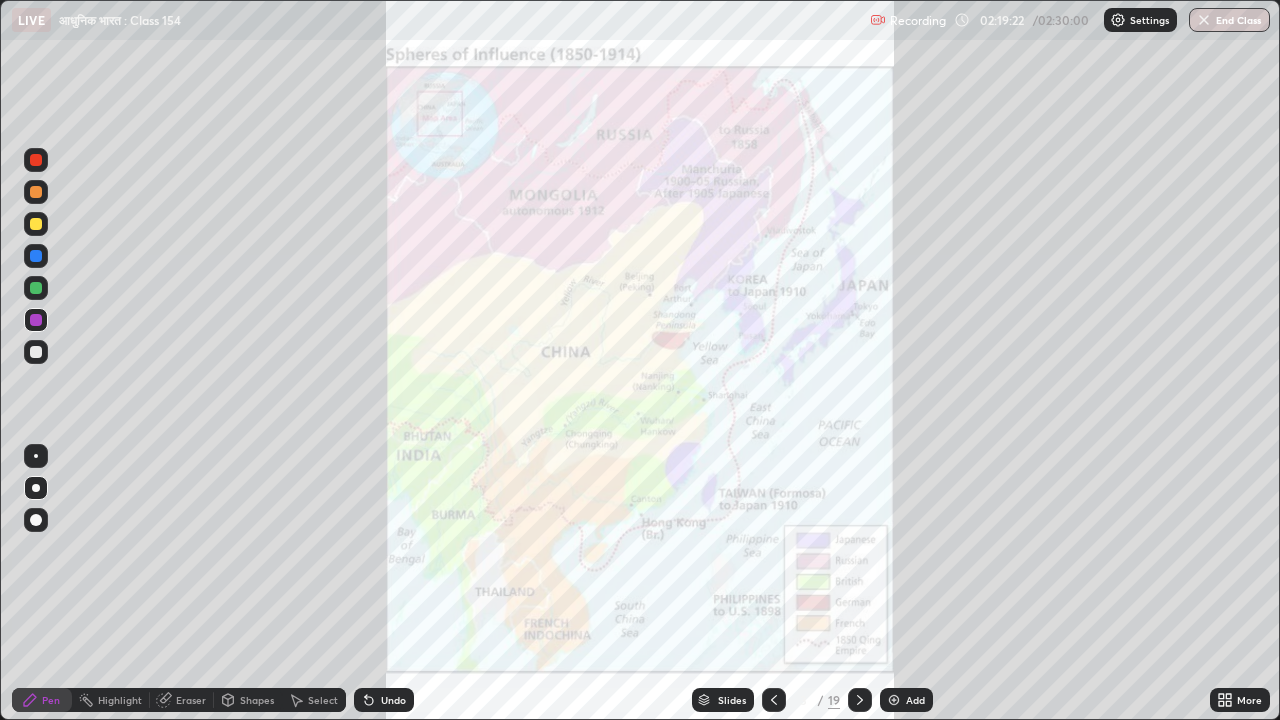 click on "End Class" at bounding box center [1229, 20] 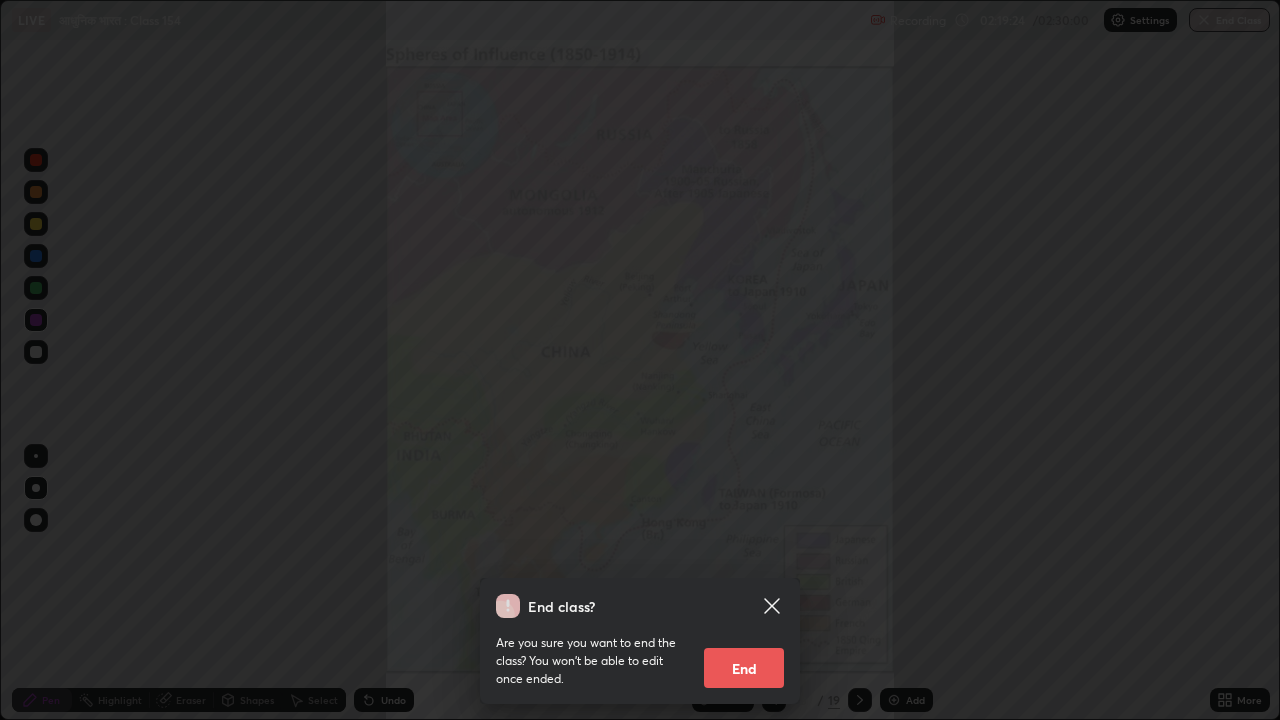 click on "End" at bounding box center (744, 668) 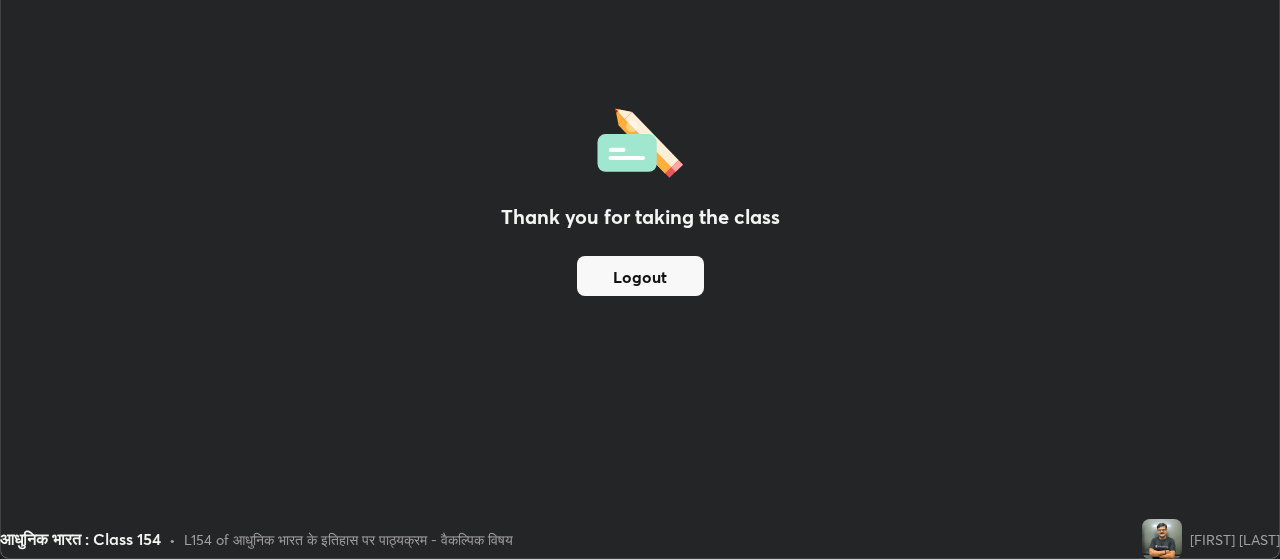 scroll, scrollTop: 559, scrollLeft: 1280, axis: both 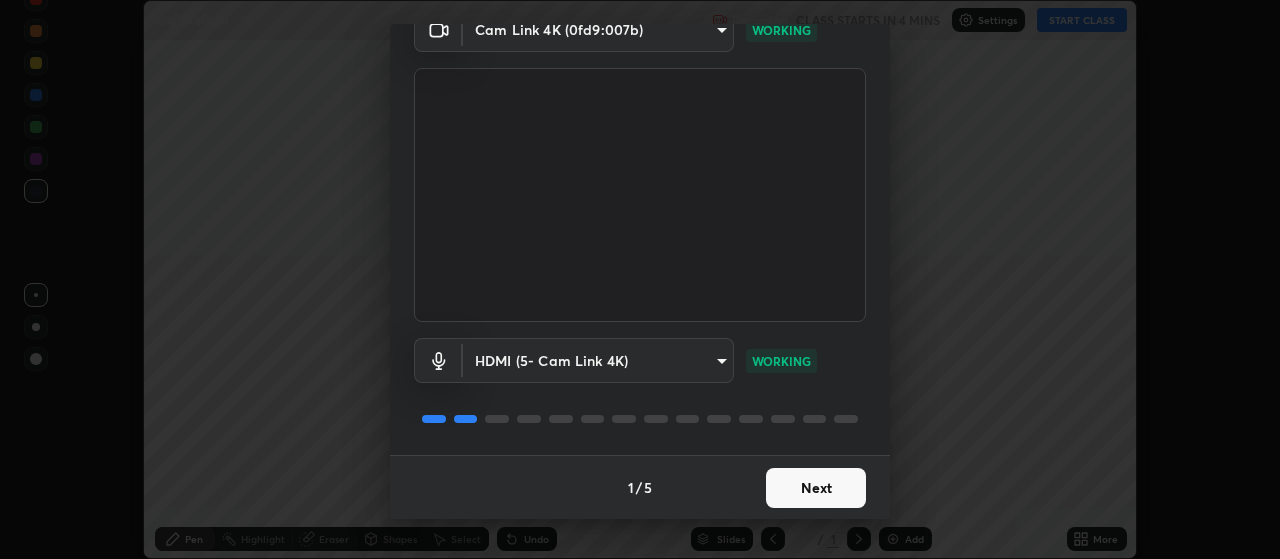 click on "Next" at bounding box center [816, 488] 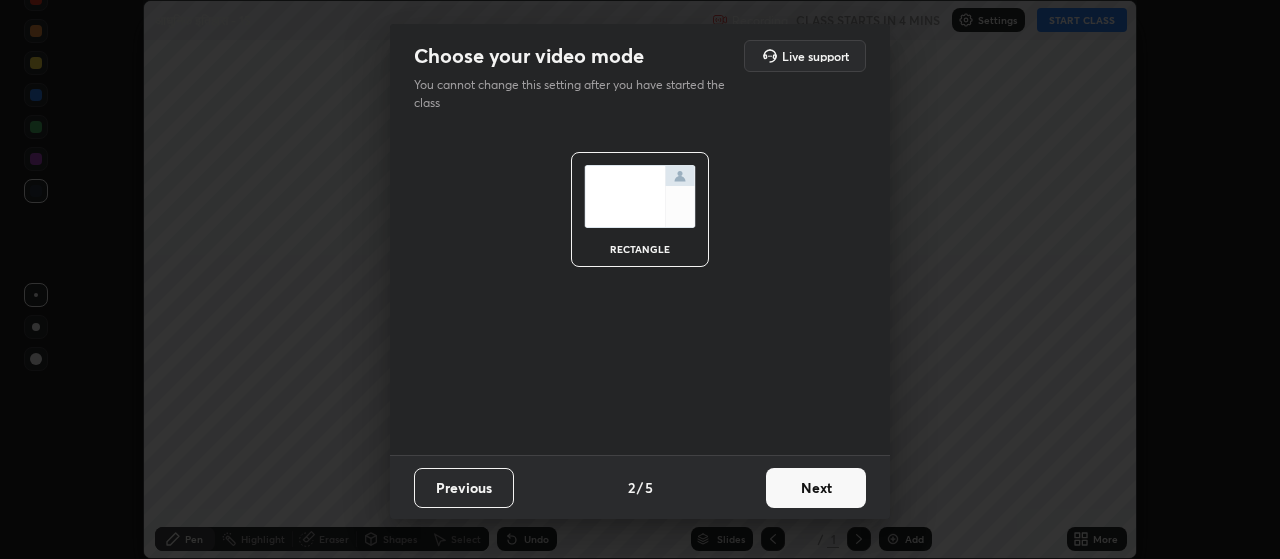 scroll, scrollTop: 0, scrollLeft: 0, axis: both 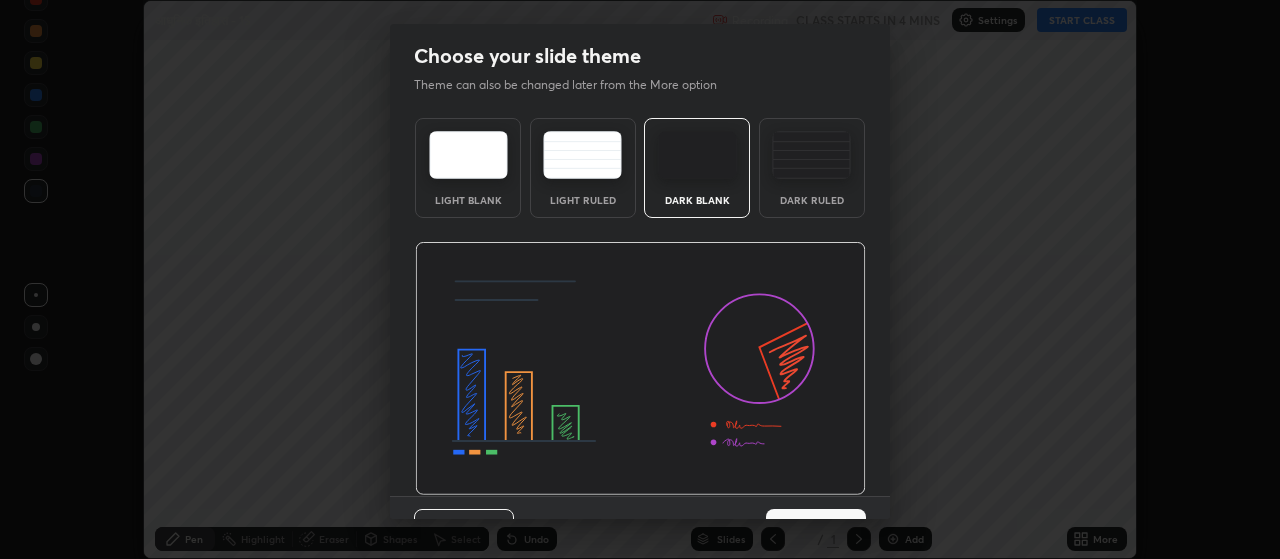 click at bounding box center [640, 369] 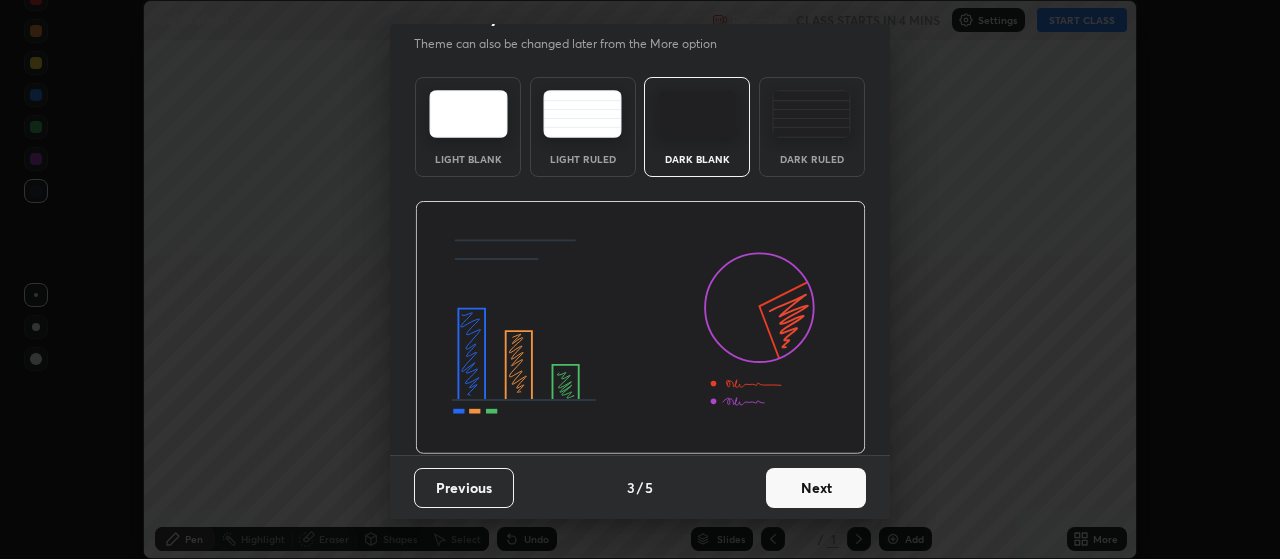 click on "Next" at bounding box center (816, 488) 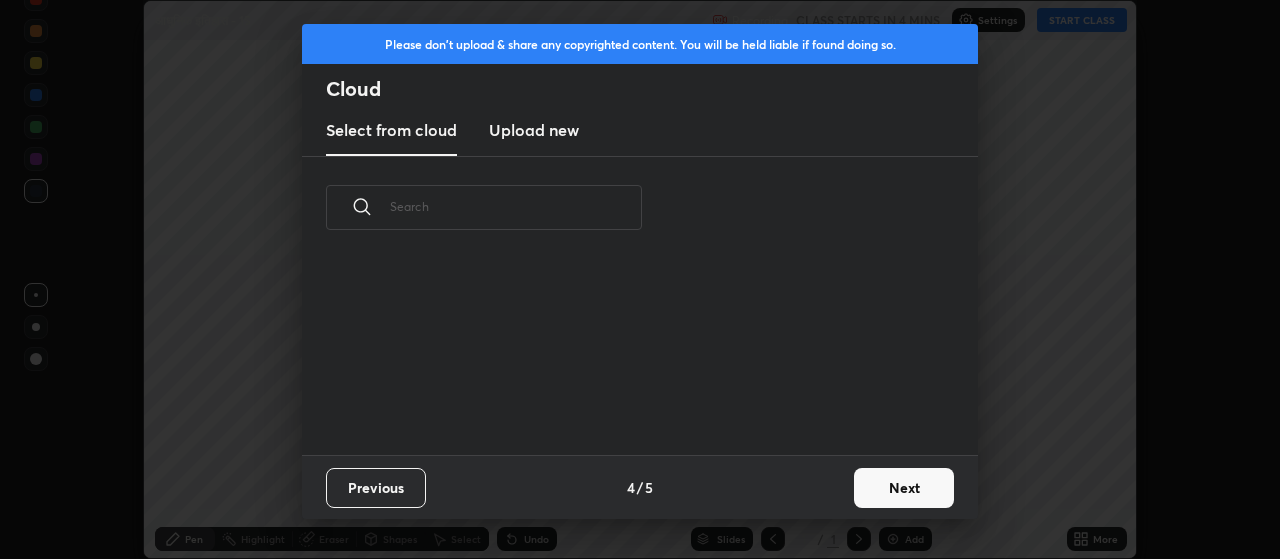 scroll, scrollTop: 0, scrollLeft: 0, axis: both 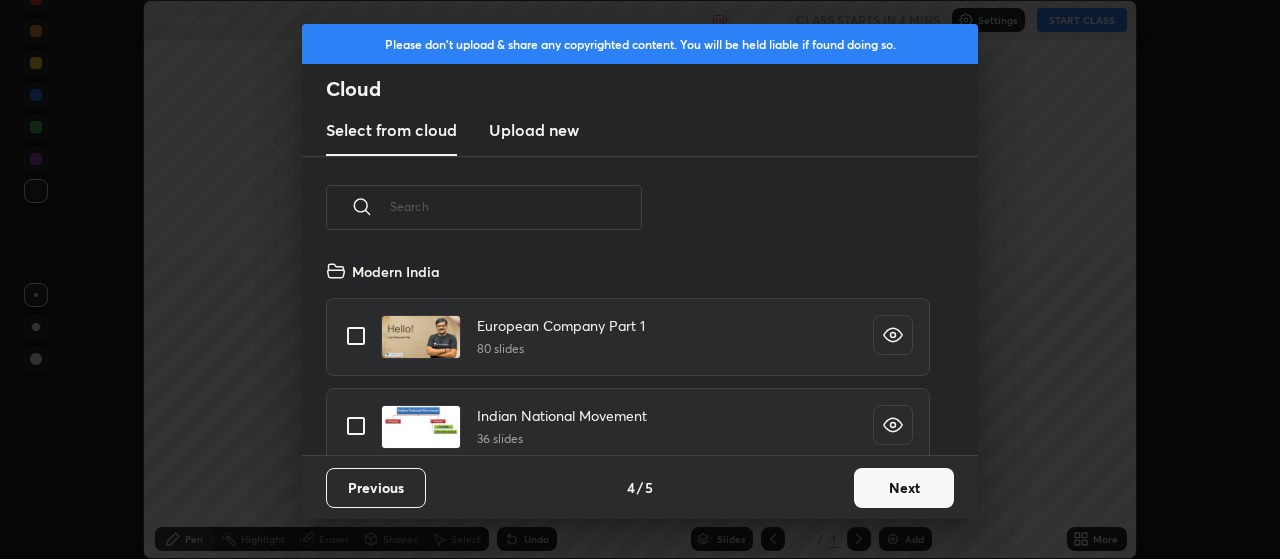 click on "Next" at bounding box center (904, 488) 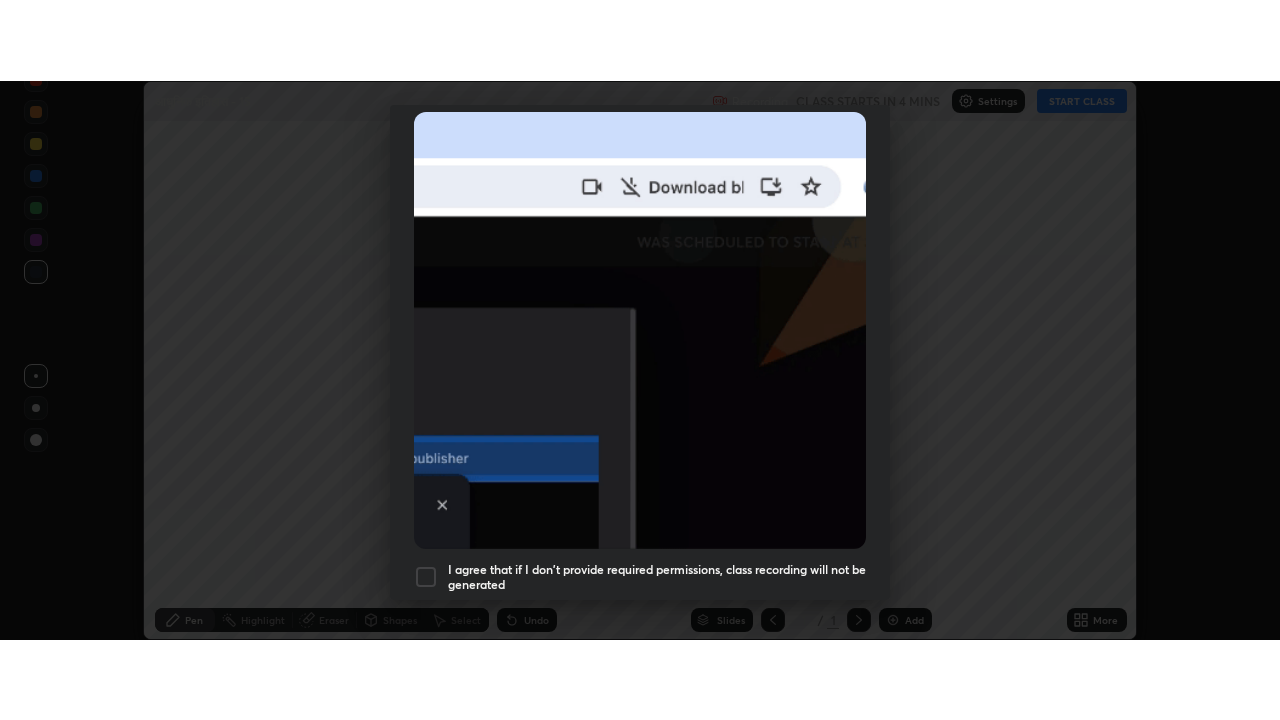 scroll, scrollTop: 505, scrollLeft: 0, axis: vertical 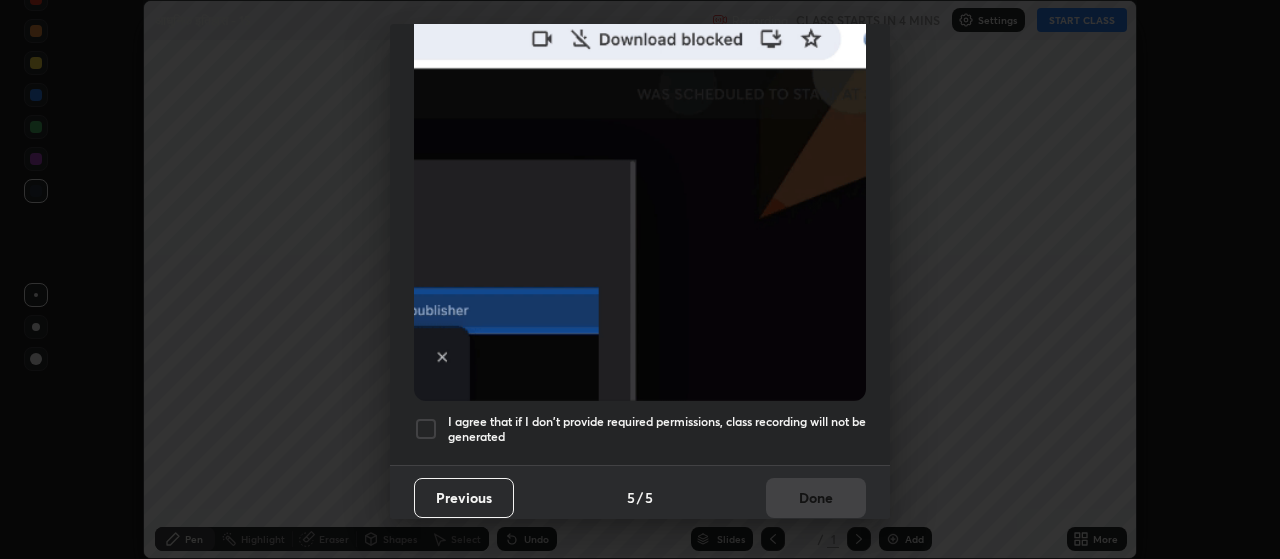 click at bounding box center (426, 429) 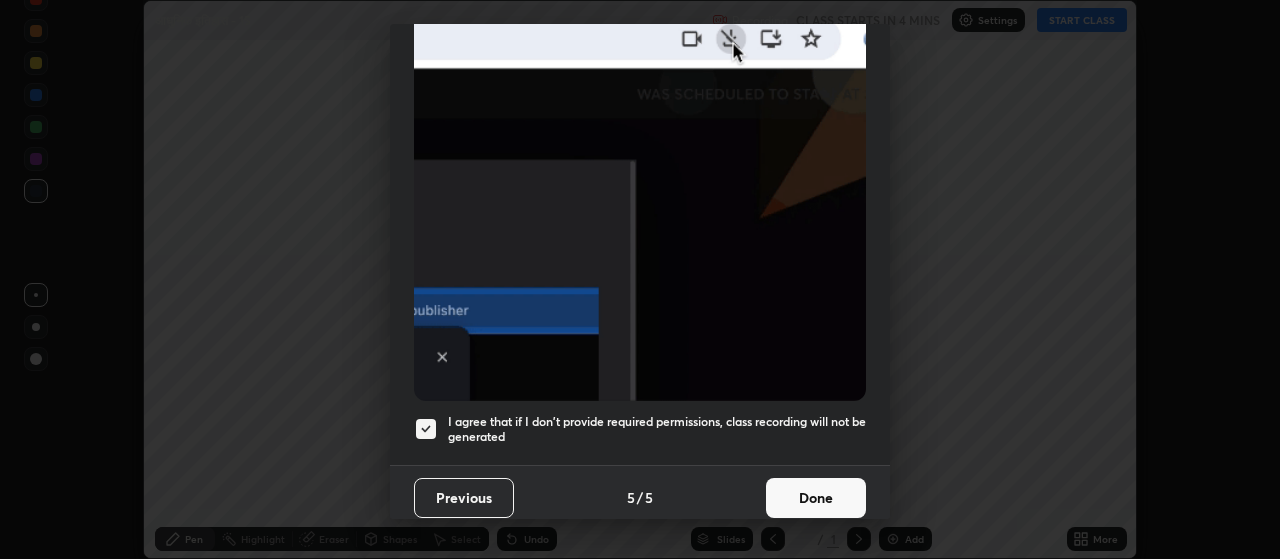 click on "Done" at bounding box center [816, 498] 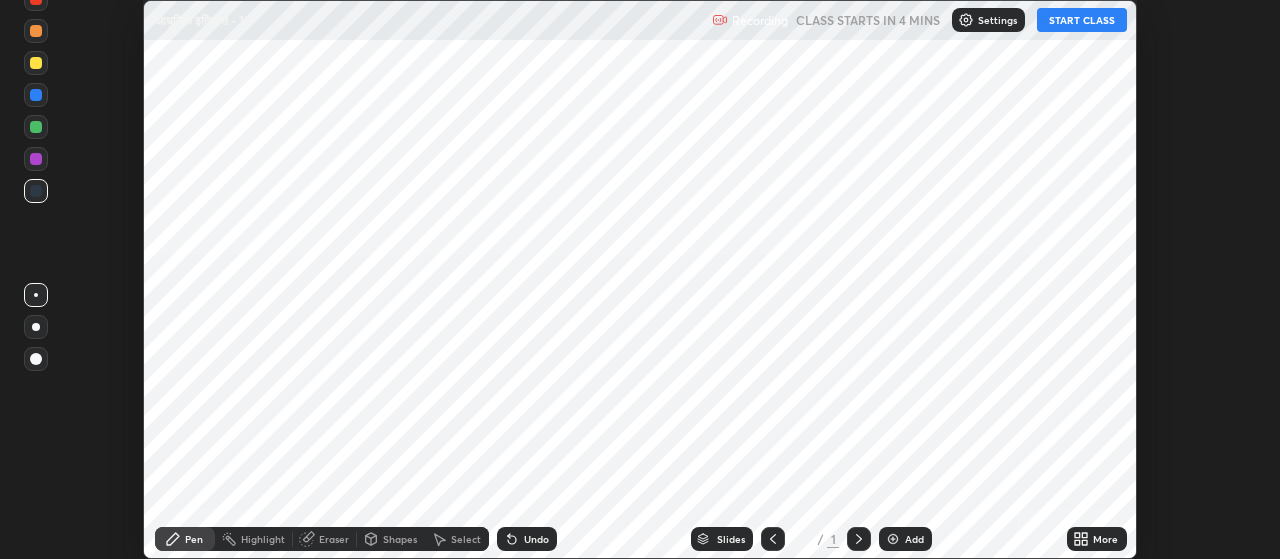 click 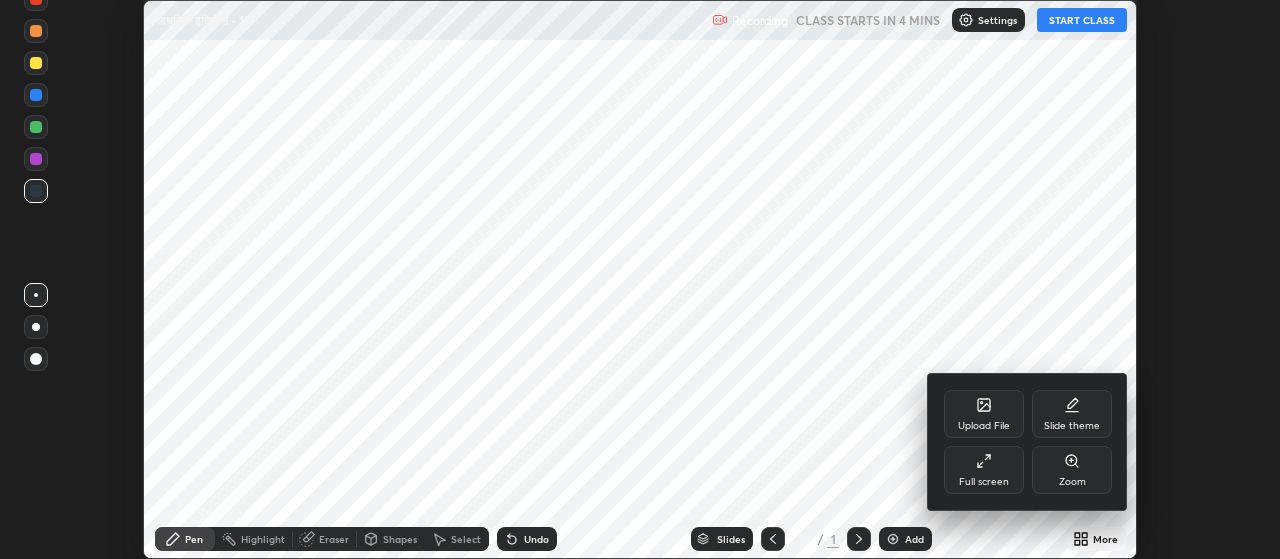 click on "Full screen" at bounding box center [984, 482] 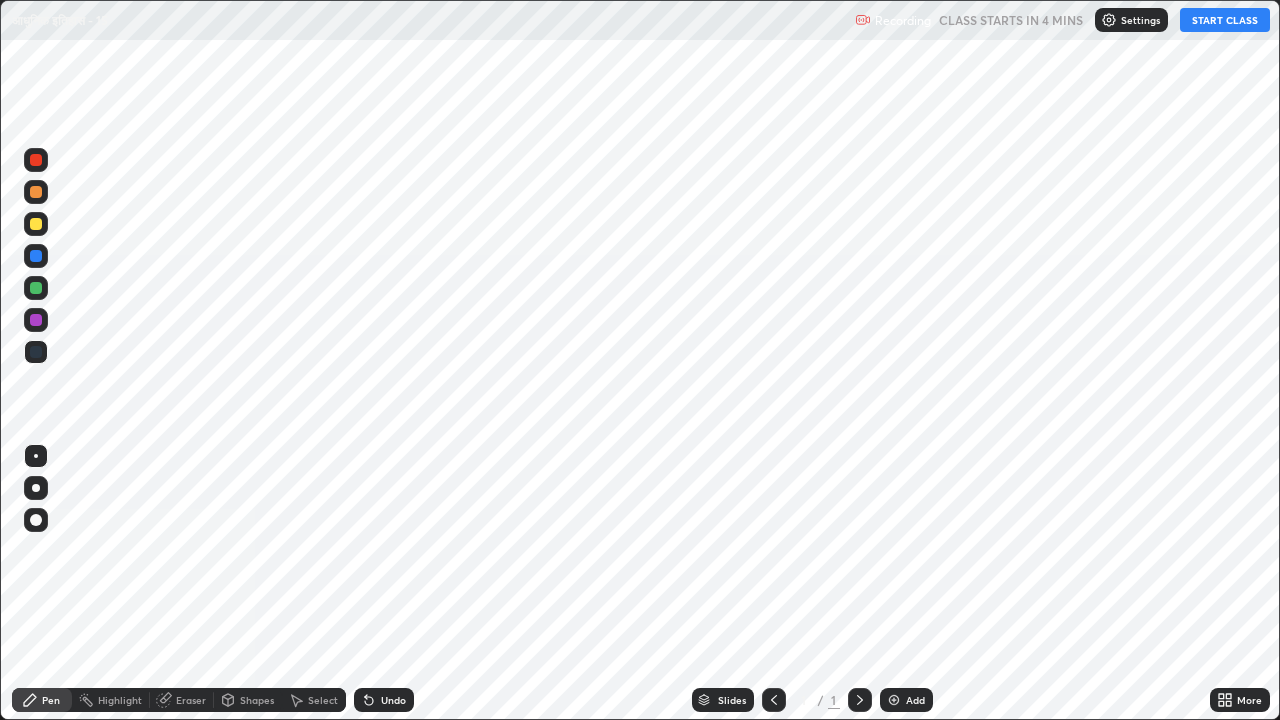 scroll, scrollTop: 99280, scrollLeft: 98720, axis: both 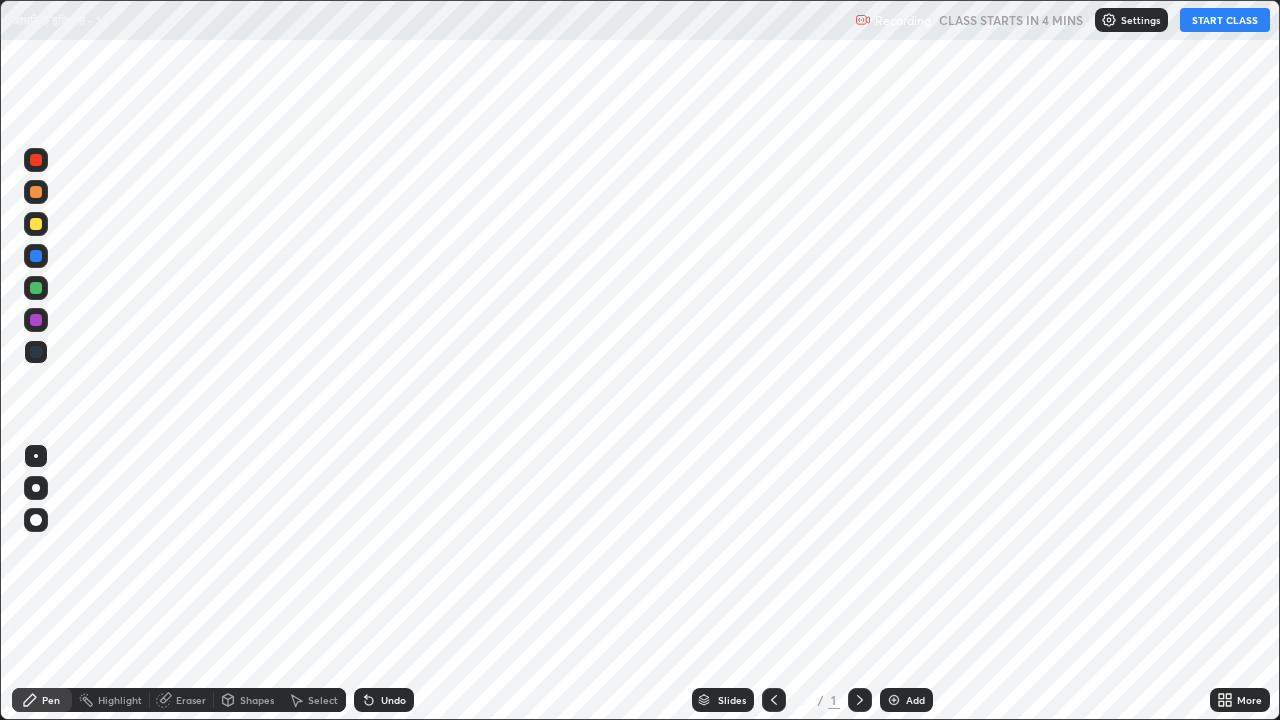 click on "Add" at bounding box center (906, 700) 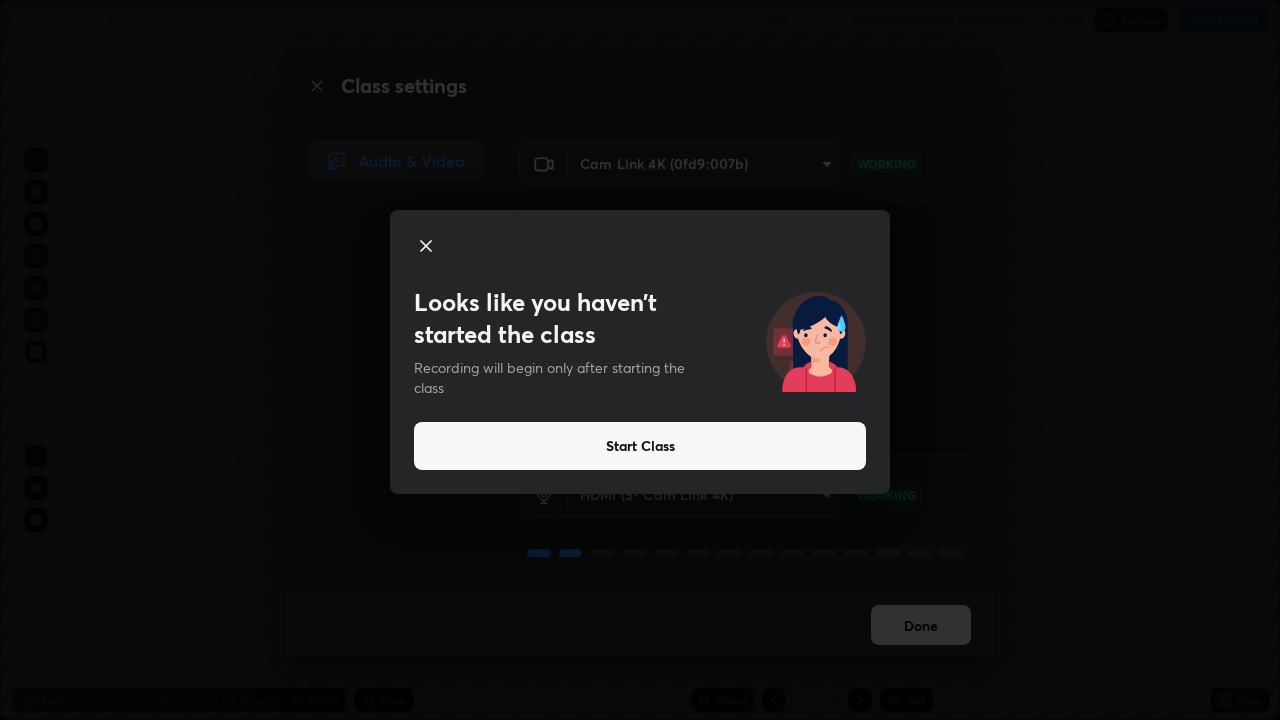 click on "Start Class" at bounding box center (640, 446) 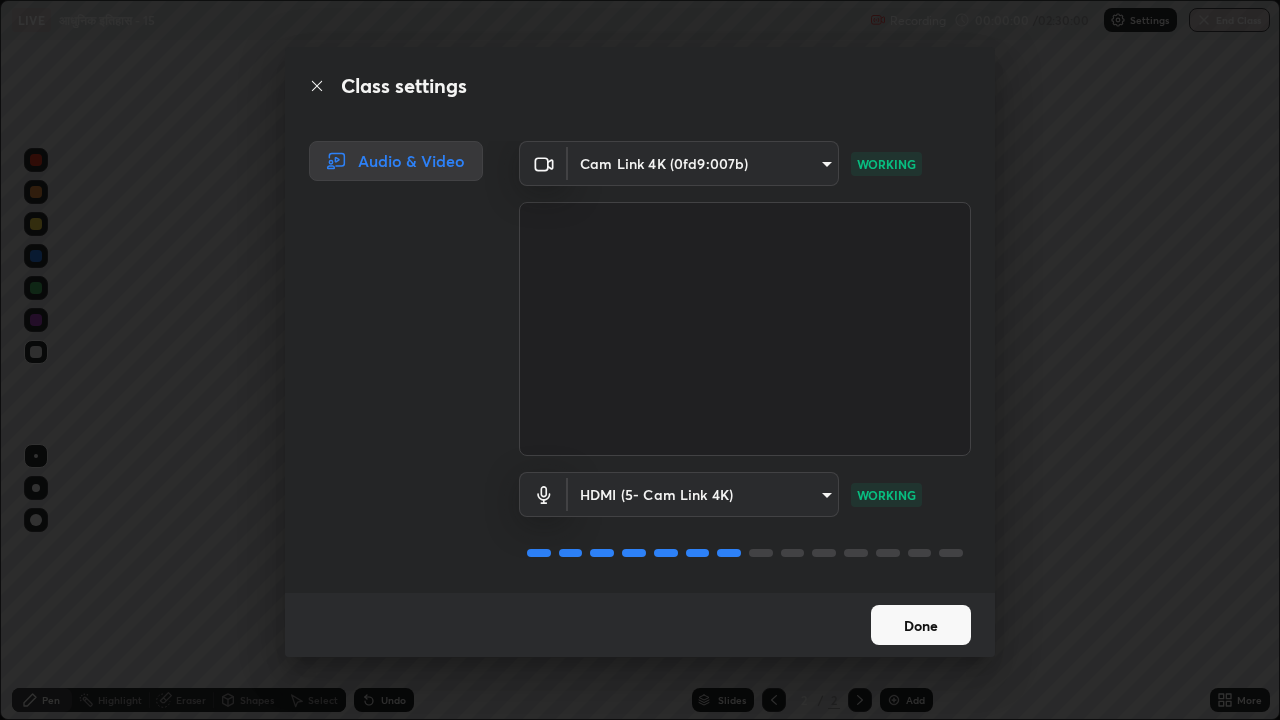 click on "Done" at bounding box center (921, 625) 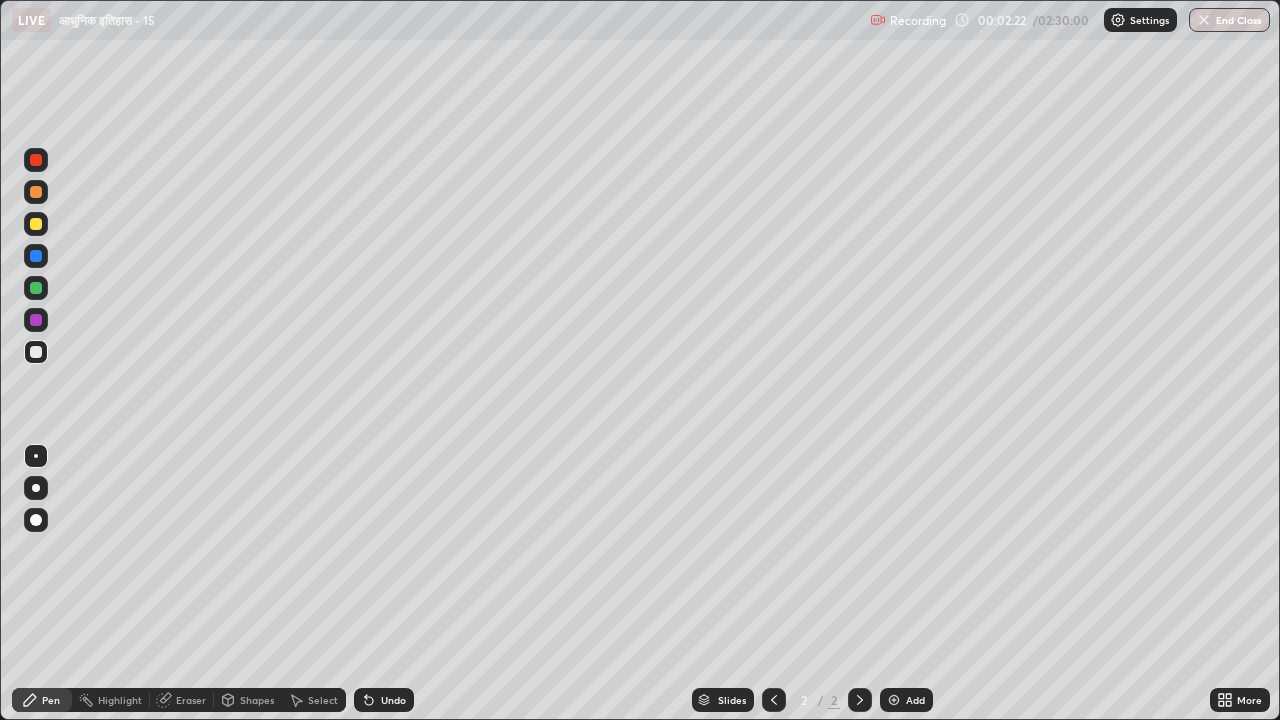 click at bounding box center (36, 488) 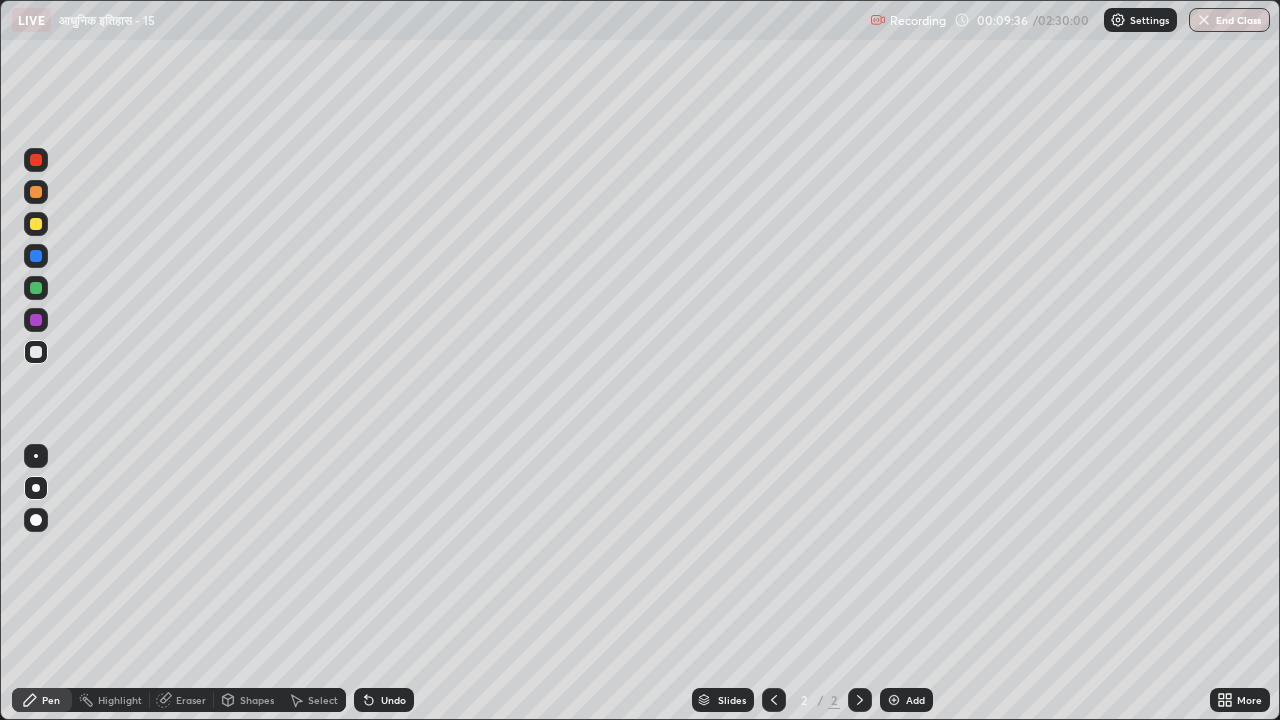 click on "Add" at bounding box center (915, 700) 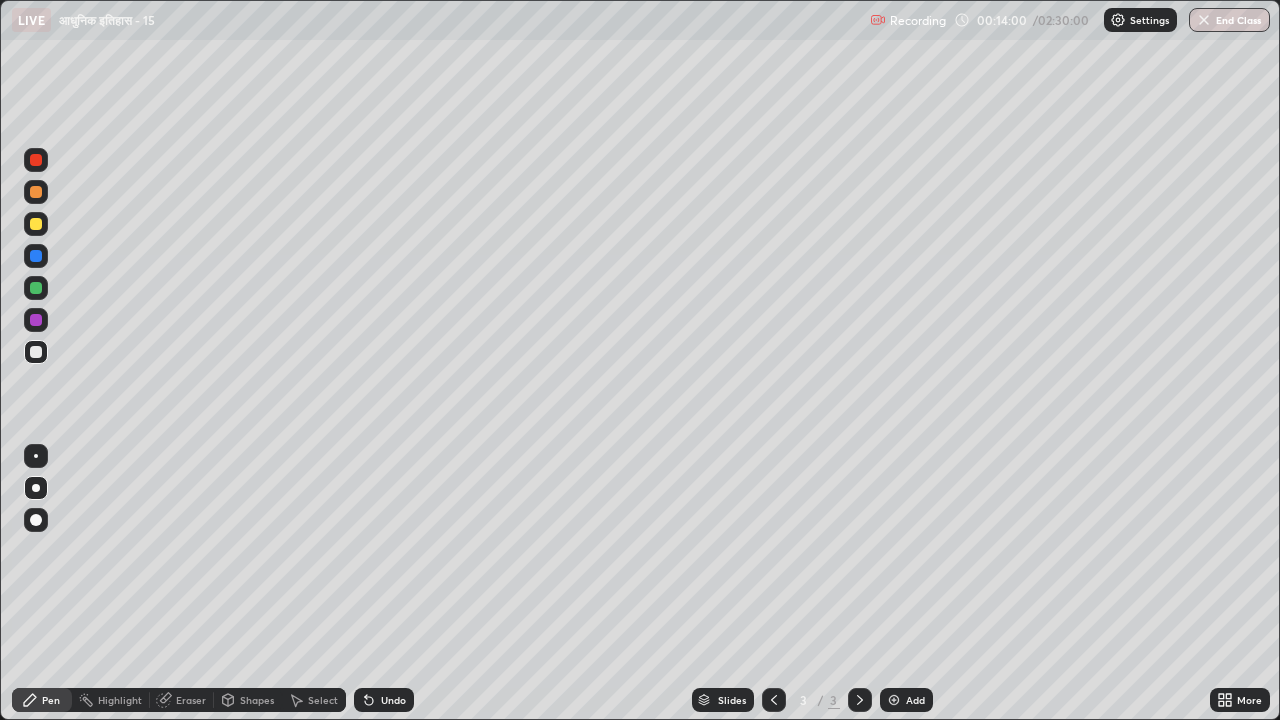 click on "Add" at bounding box center [915, 700] 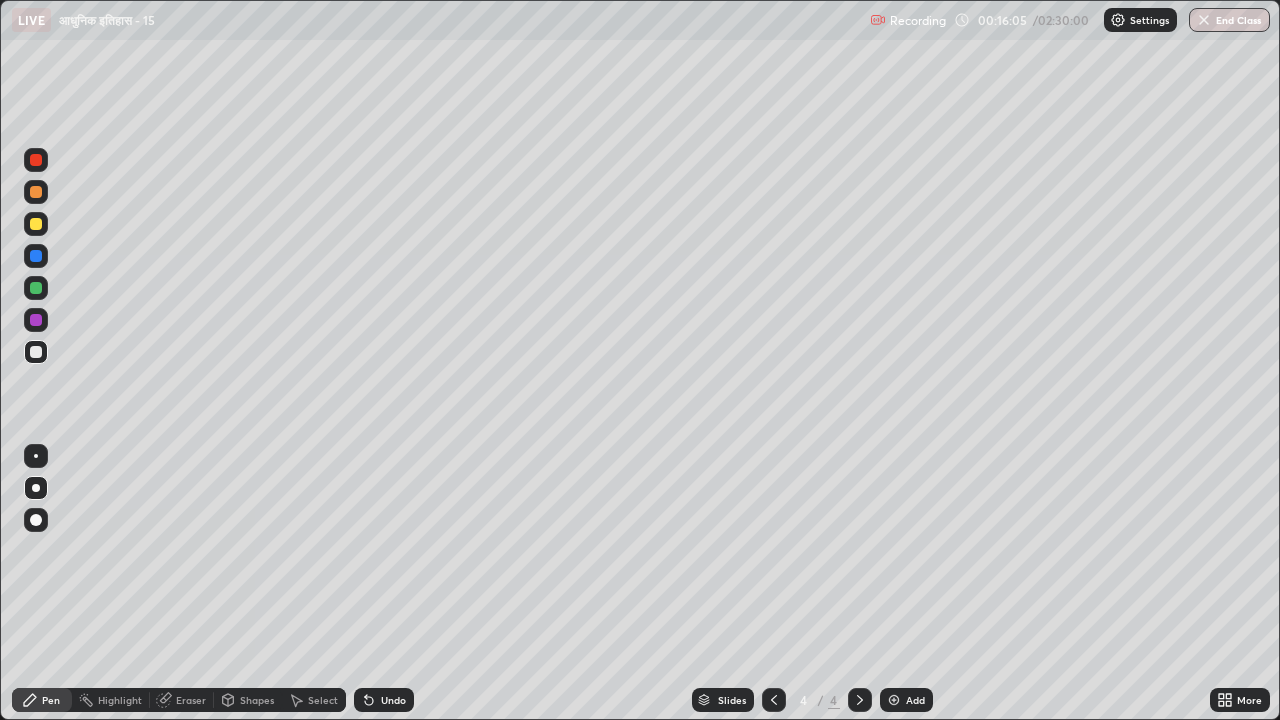 click at bounding box center [36, 224] 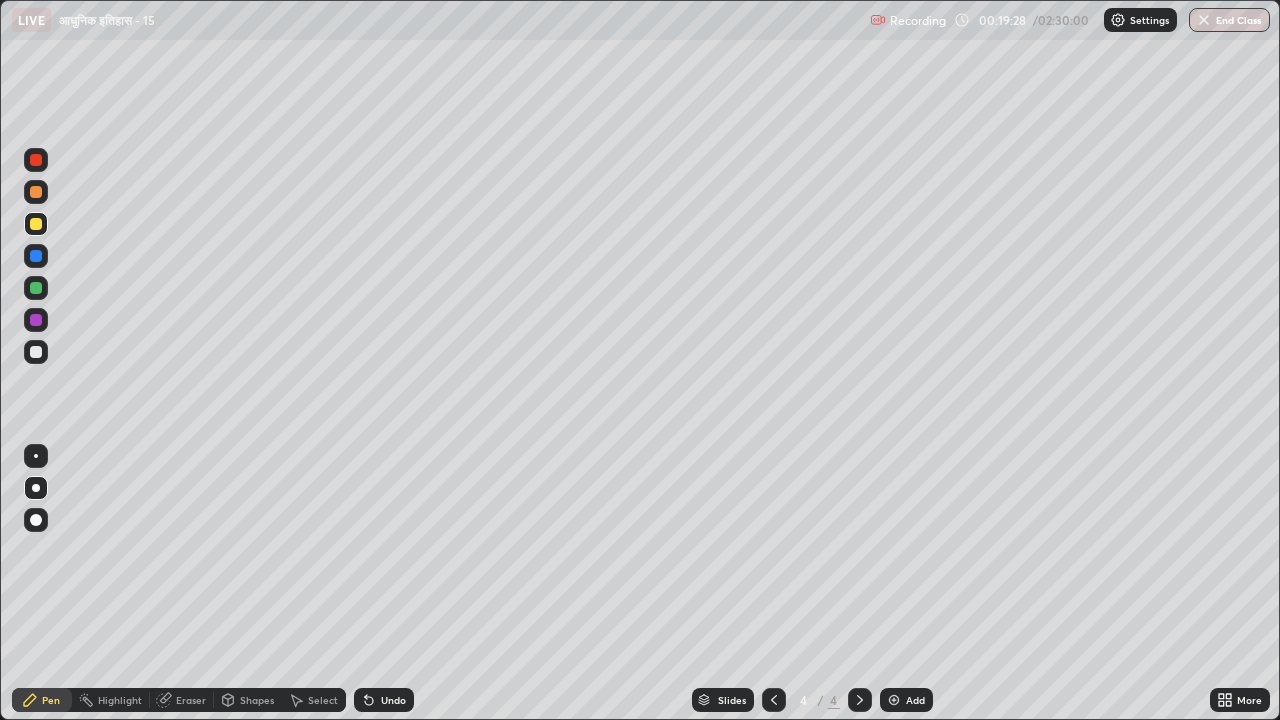 click on "Add" at bounding box center (915, 700) 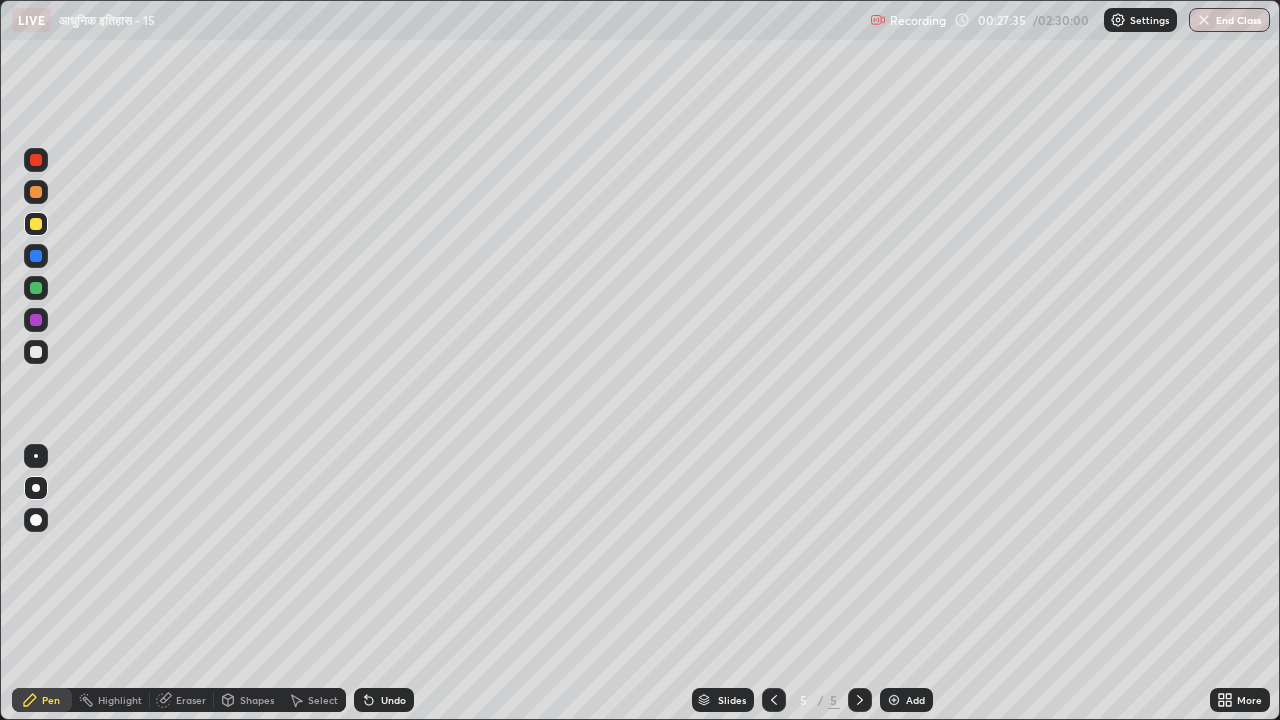 click on "Add" at bounding box center [915, 700] 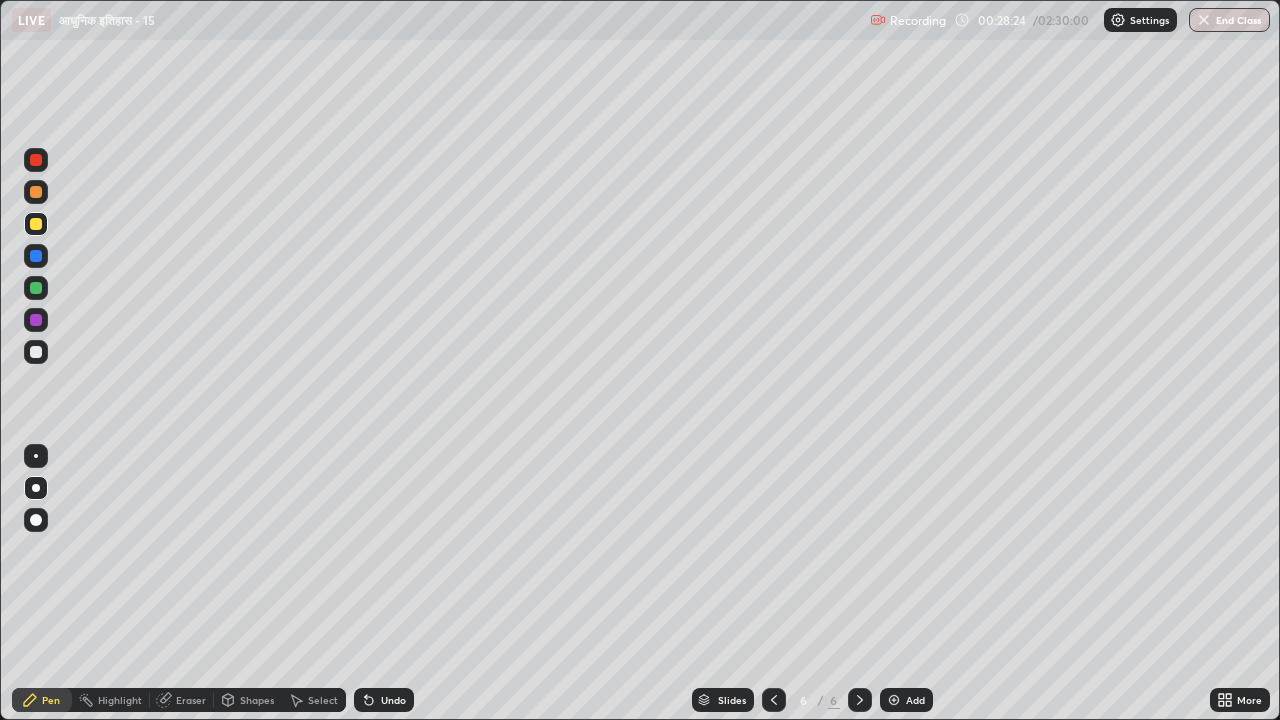 click on "Eraser" at bounding box center [191, 700] 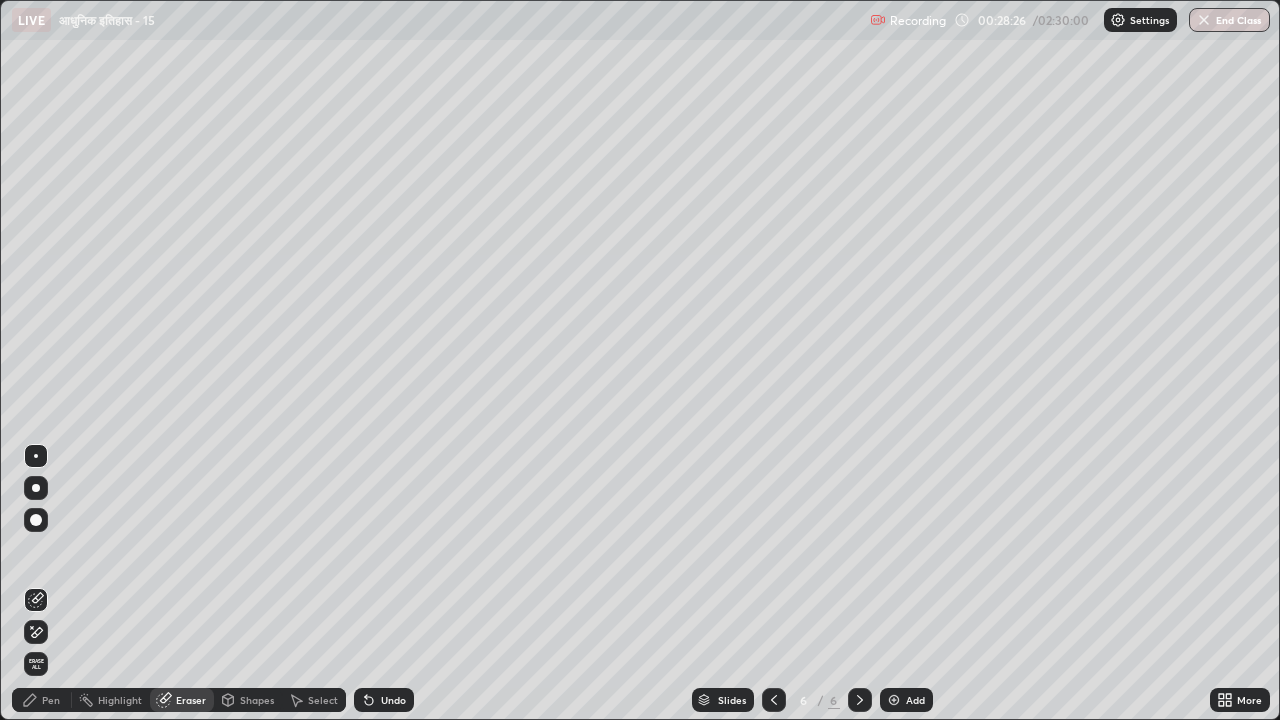 click on "Pen" at bounding box center (51, 700) 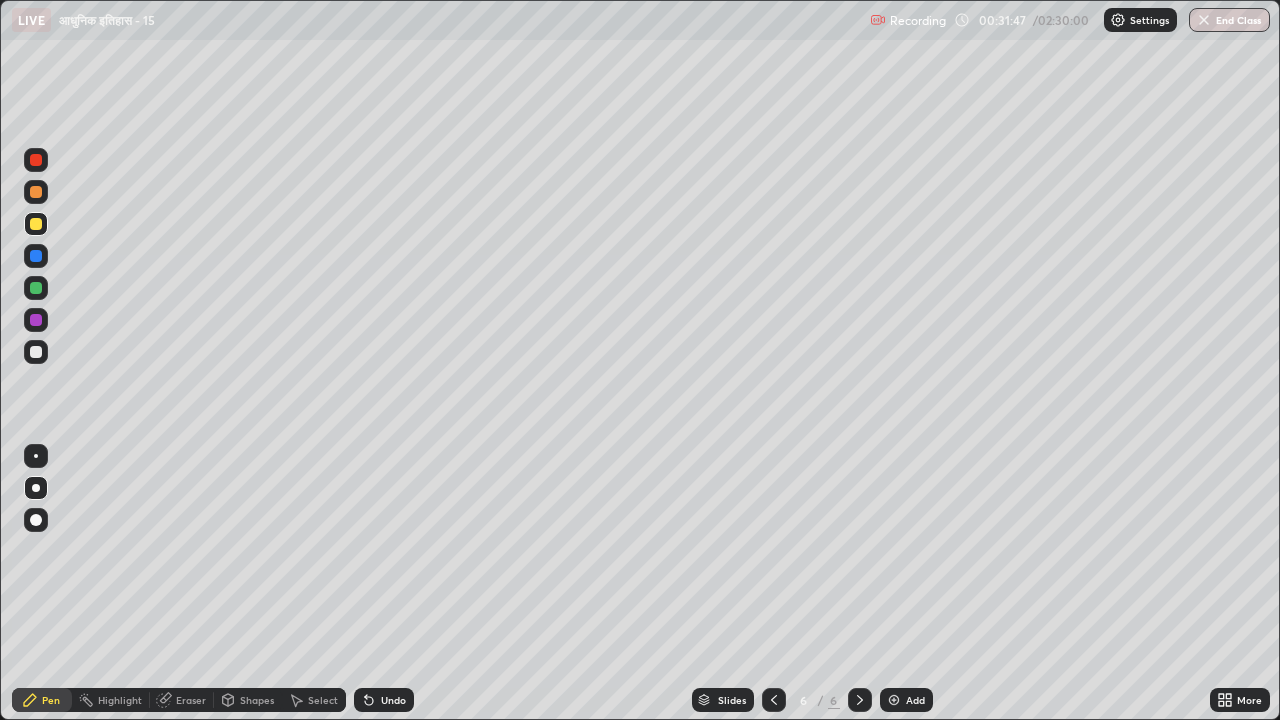click 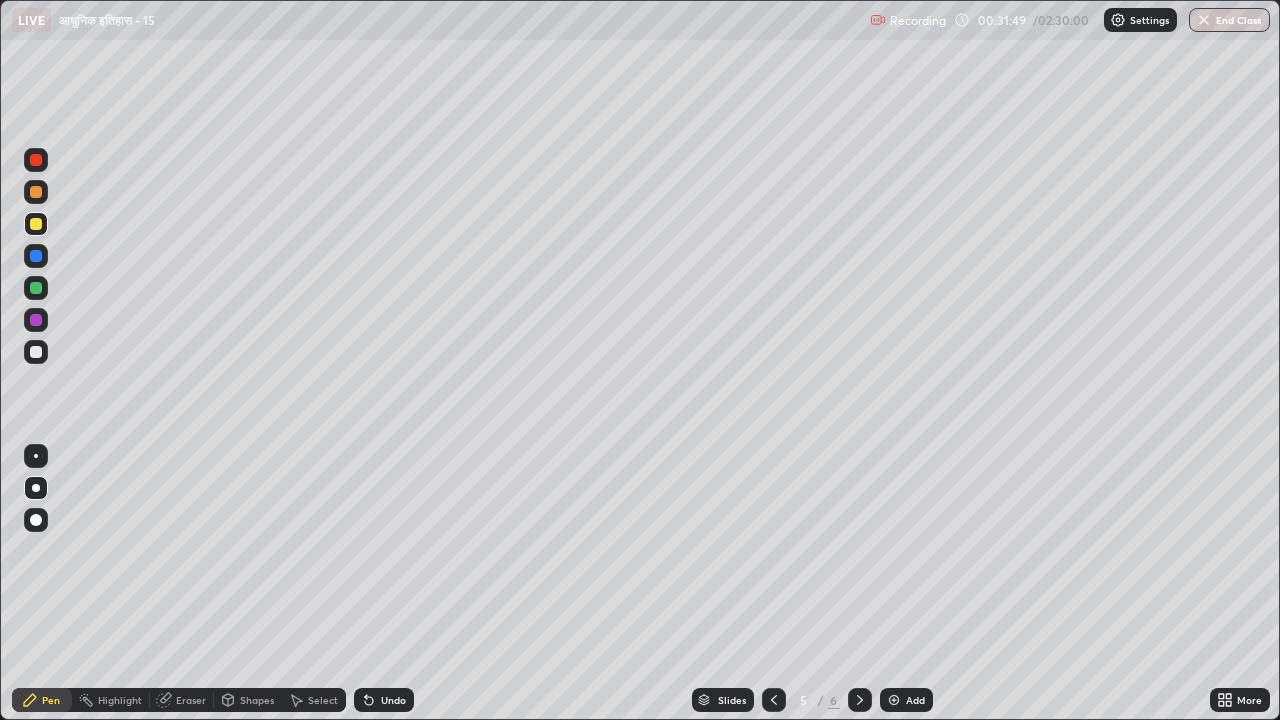 click 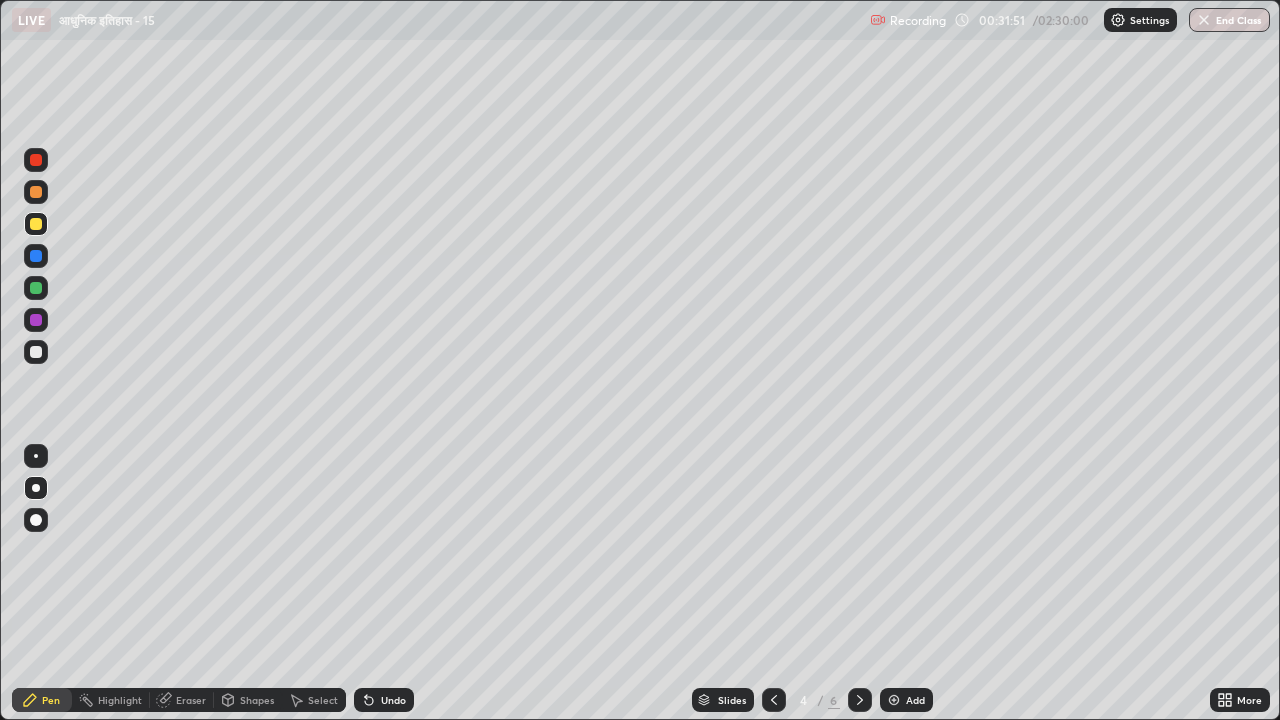click 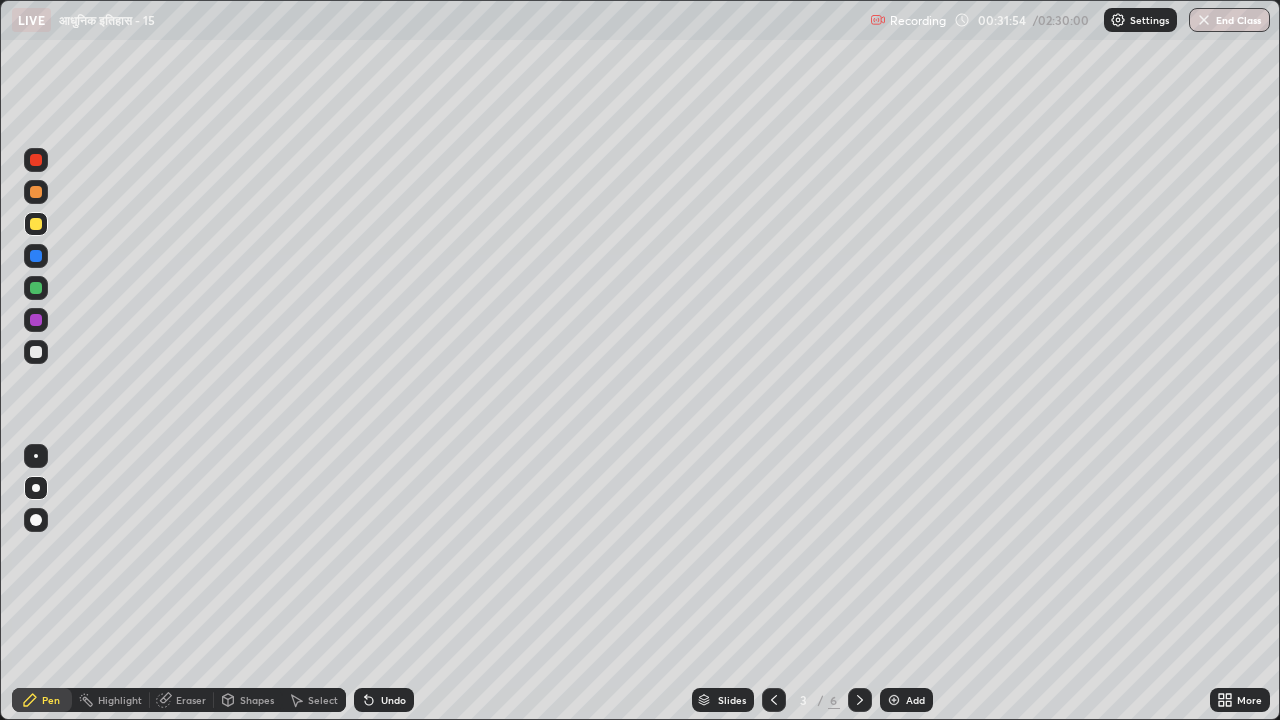 click 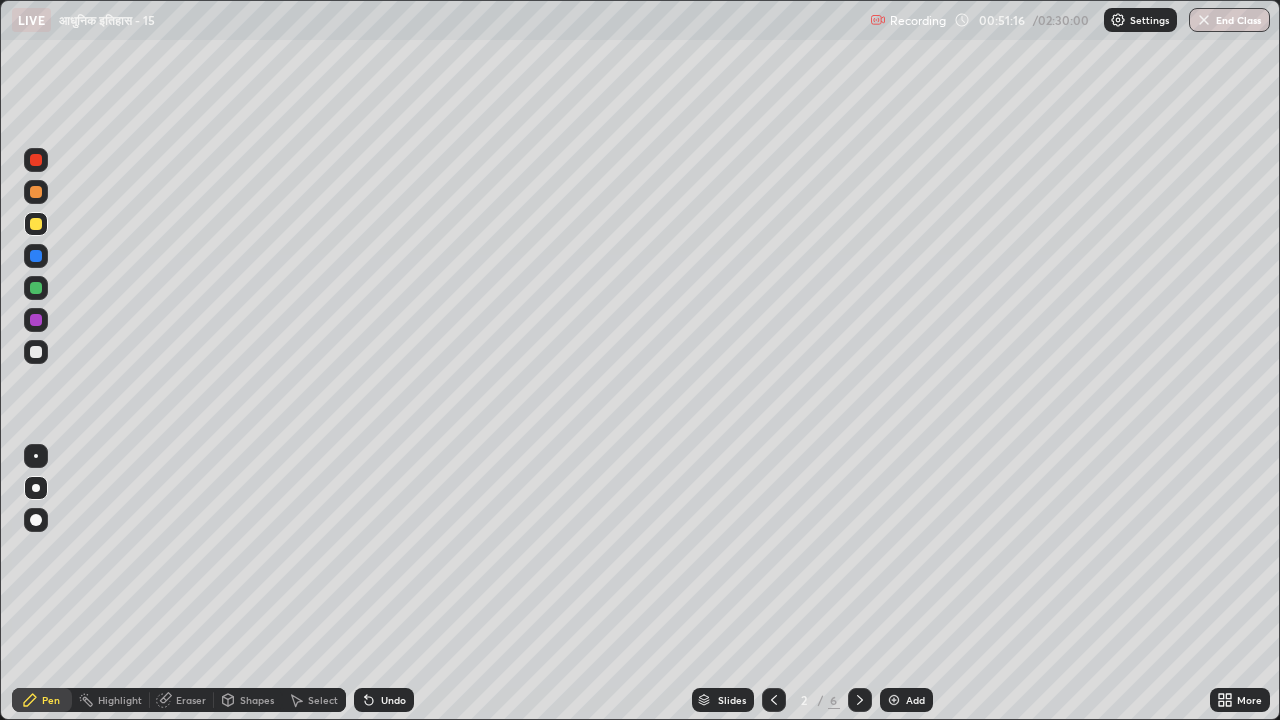 click 